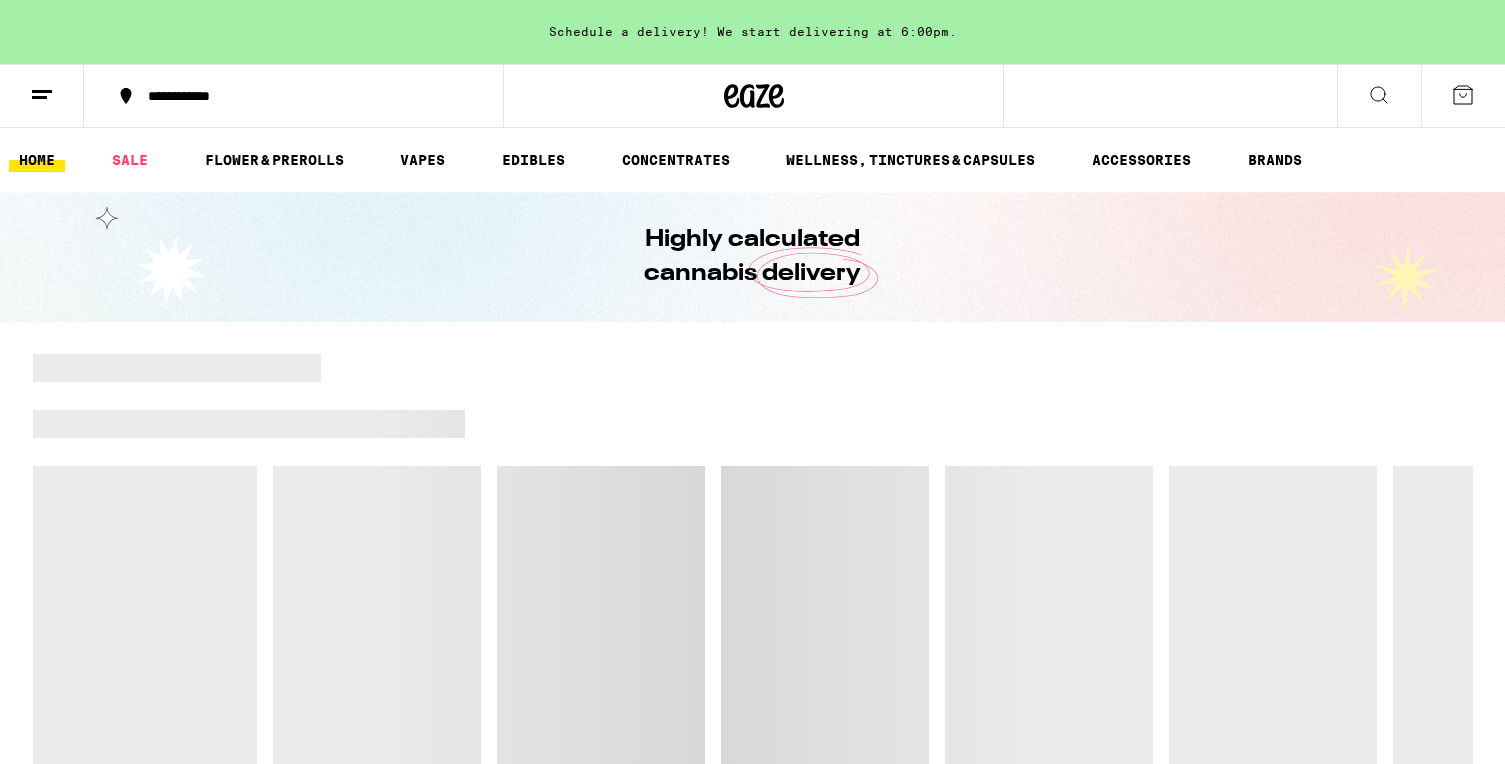 scroll, scrollTop: 0, scrollLeft: 0, axis: both 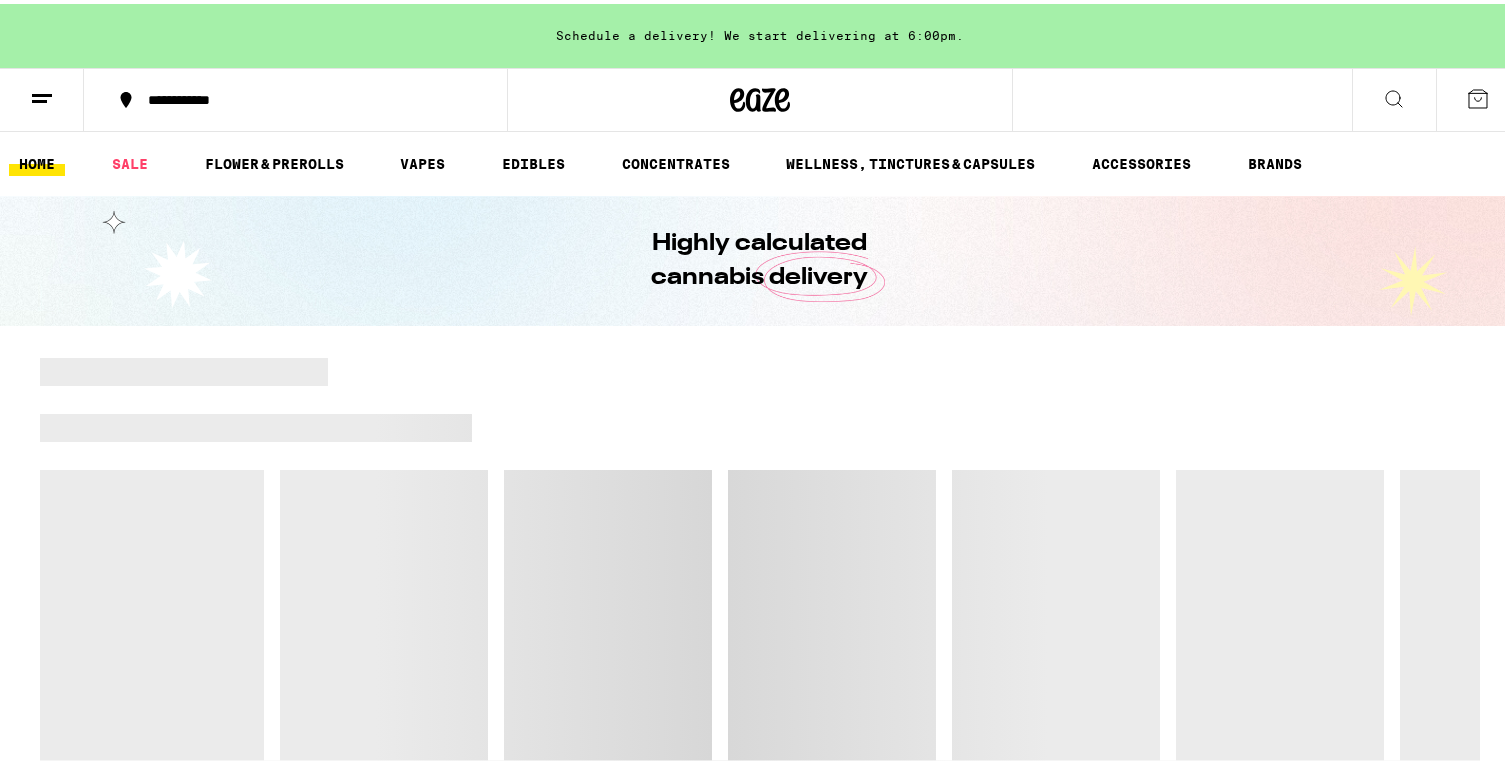 click on "**********" at bounding box center (760, 1512) 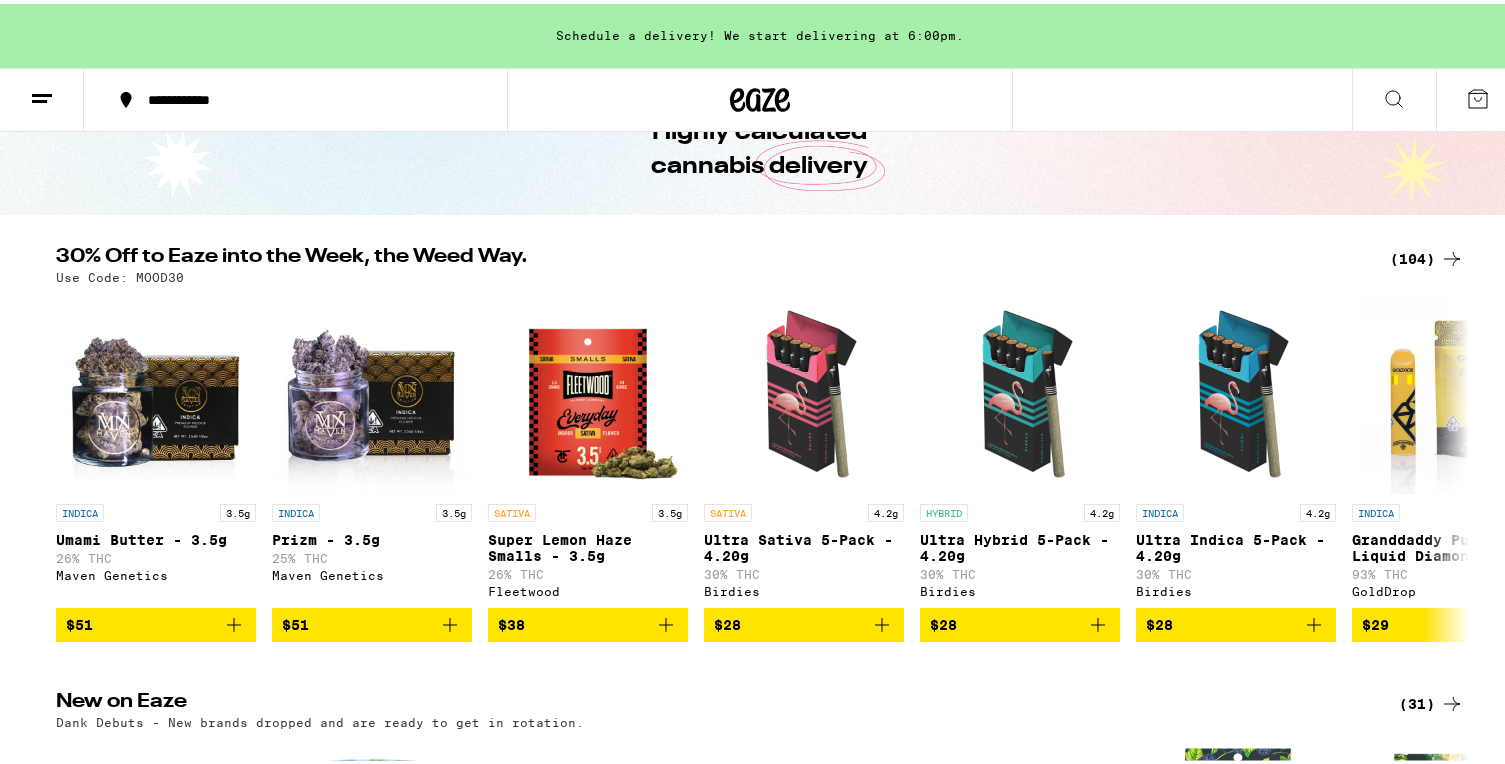 scroll, scrollTop: 100, scrollLeft: 0, axis: vertical 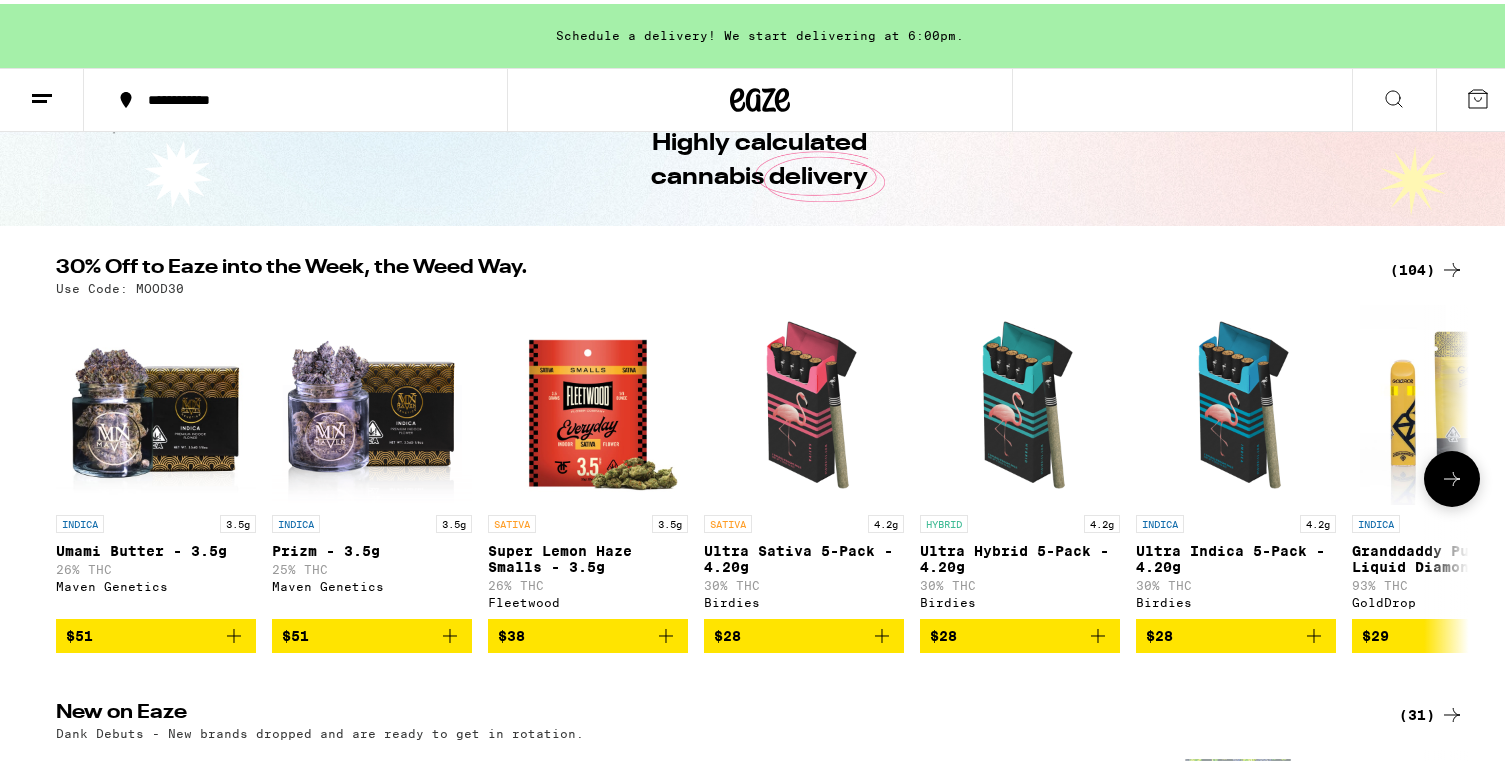 click 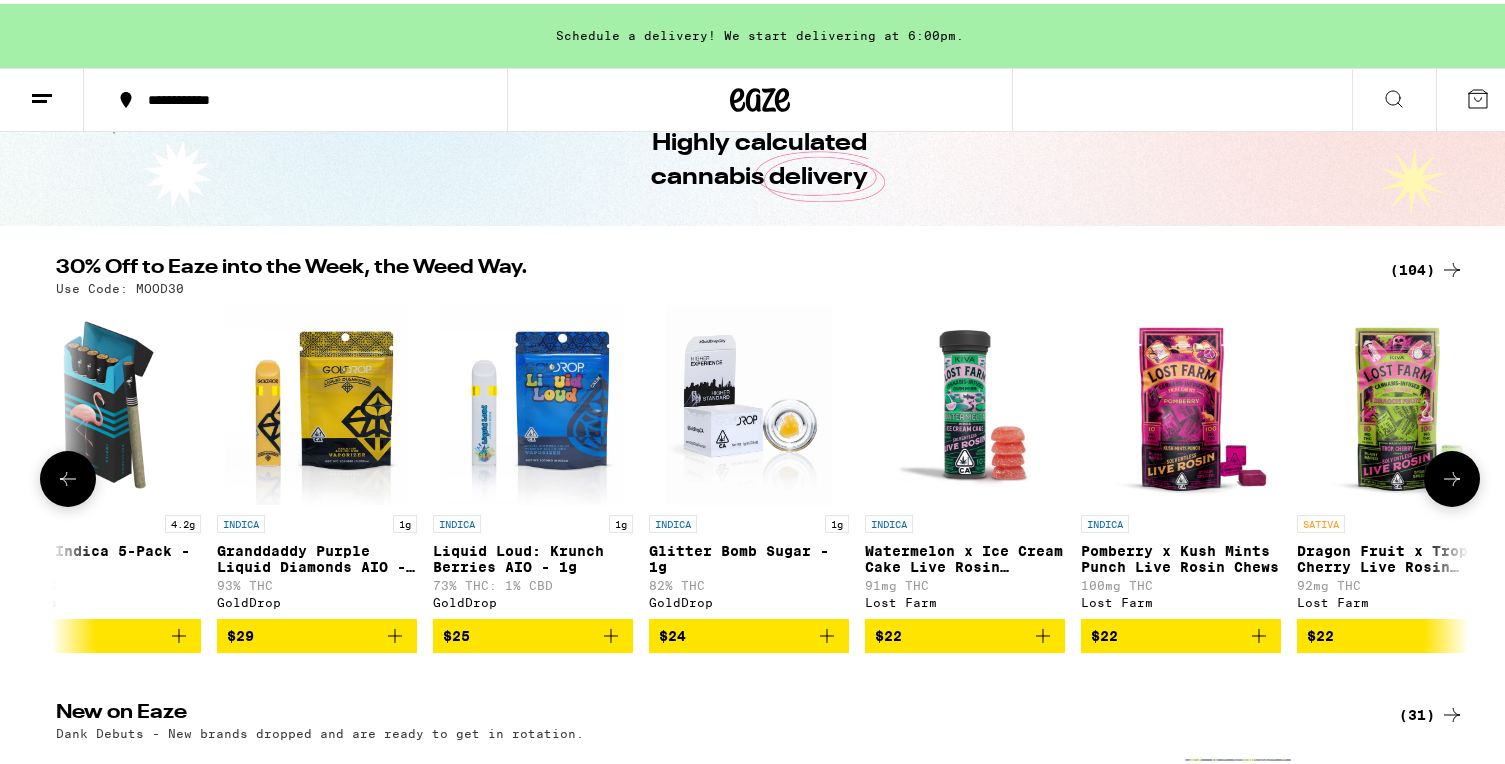 scroll, scrollTop: 0, scrollLeft: 1190, axis: horizontal 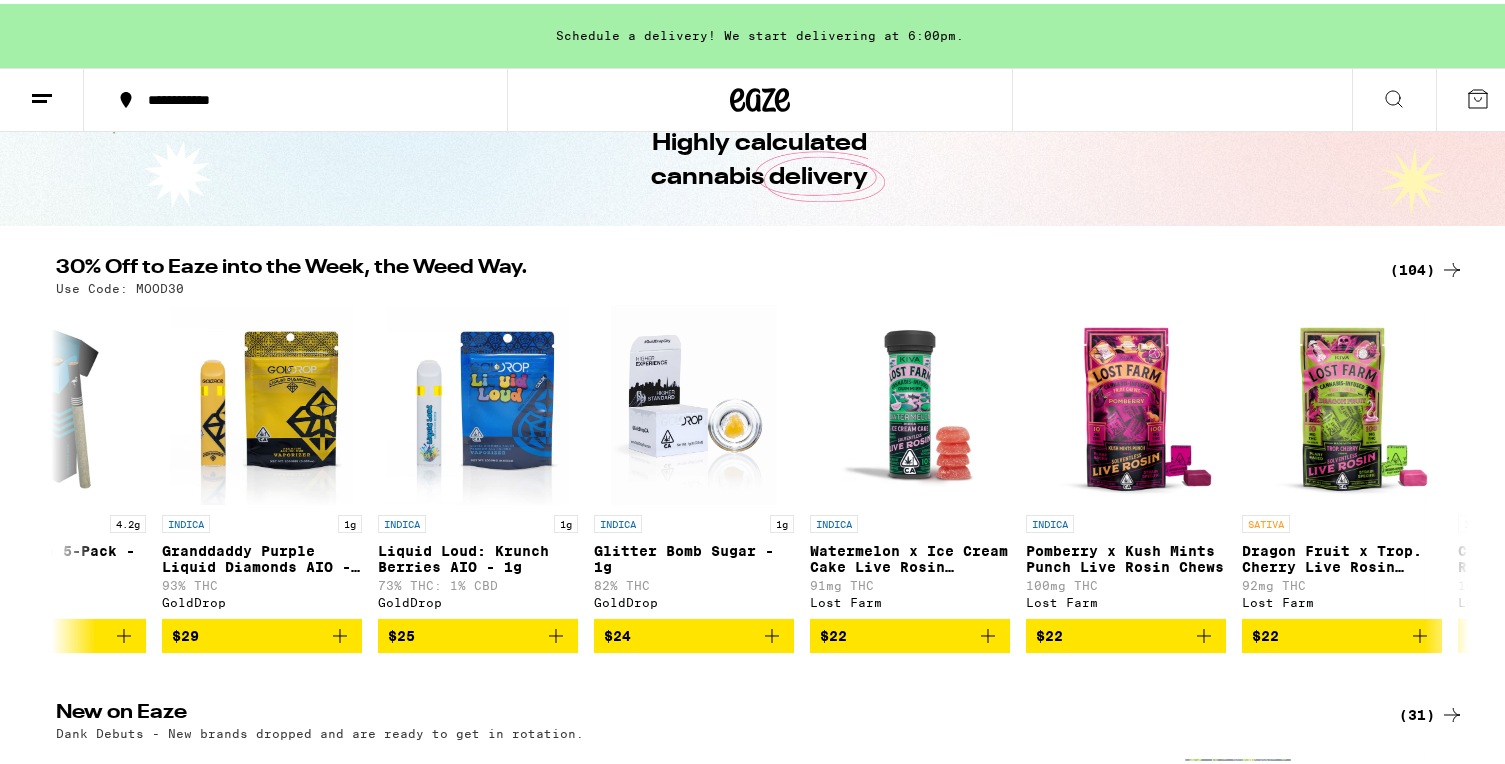 click on "**********" at bounding box center [760, 4394] 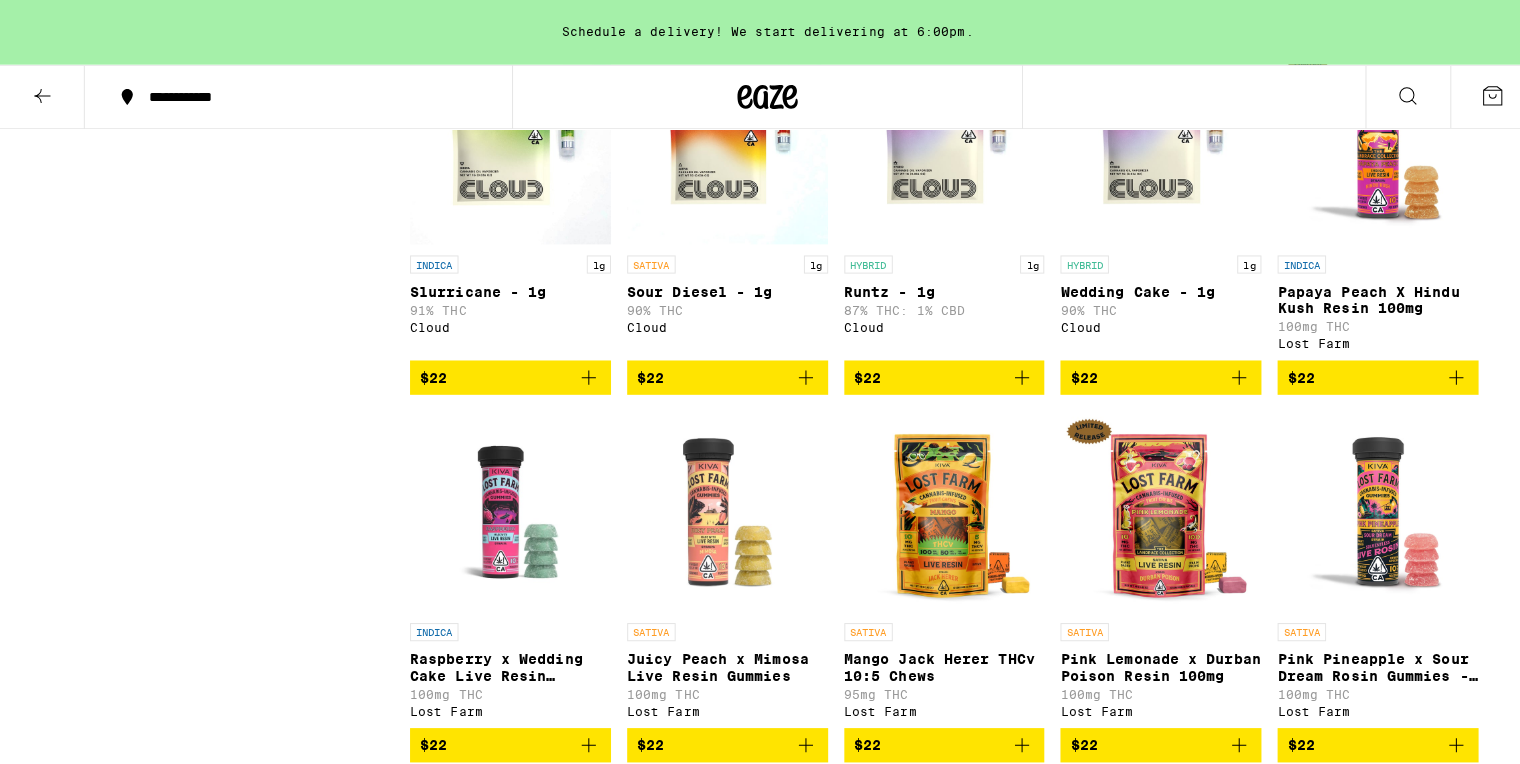 scroll, scrollTop: 2000, scrollLeft: 0, axis: vertical 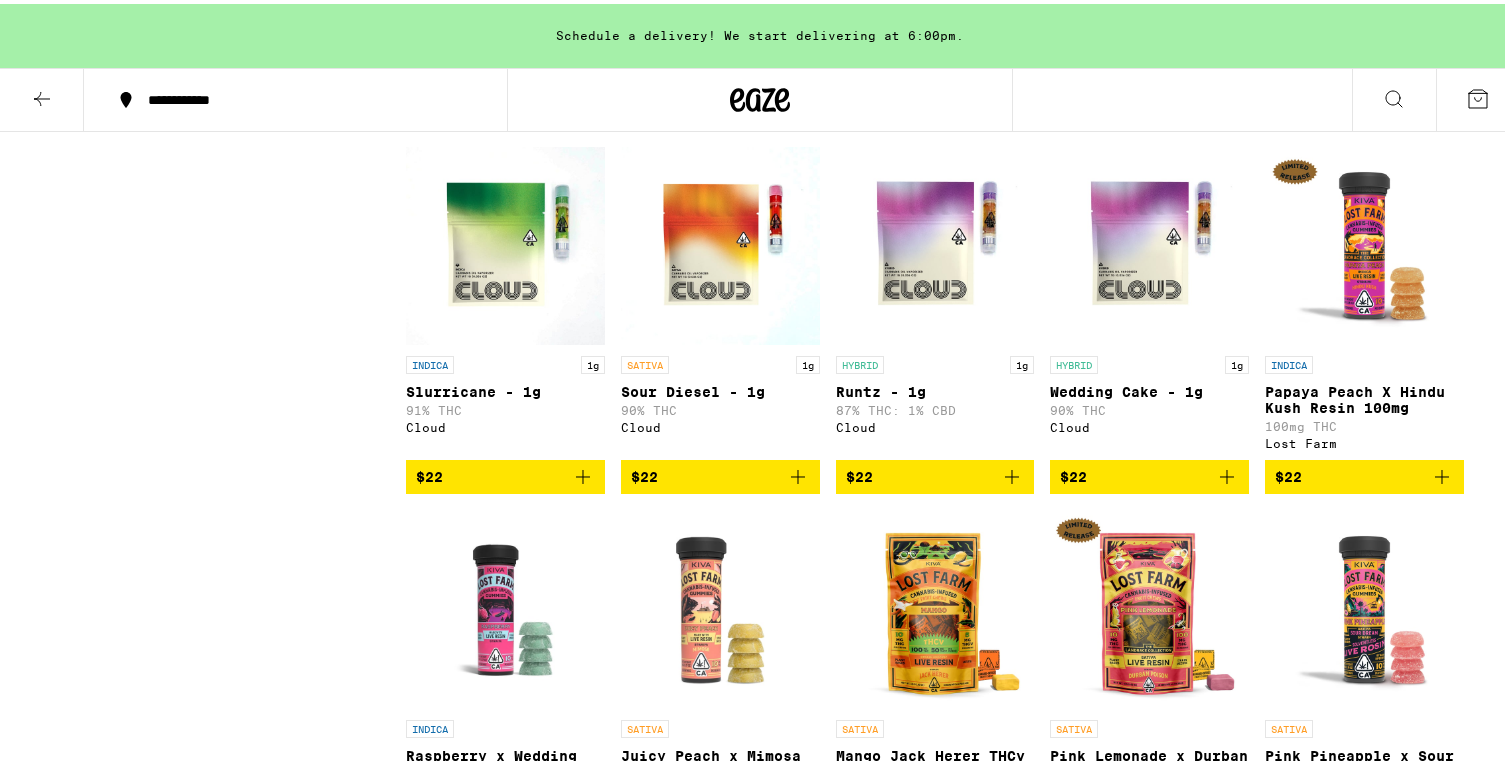 click at bounding box center (720, 242) 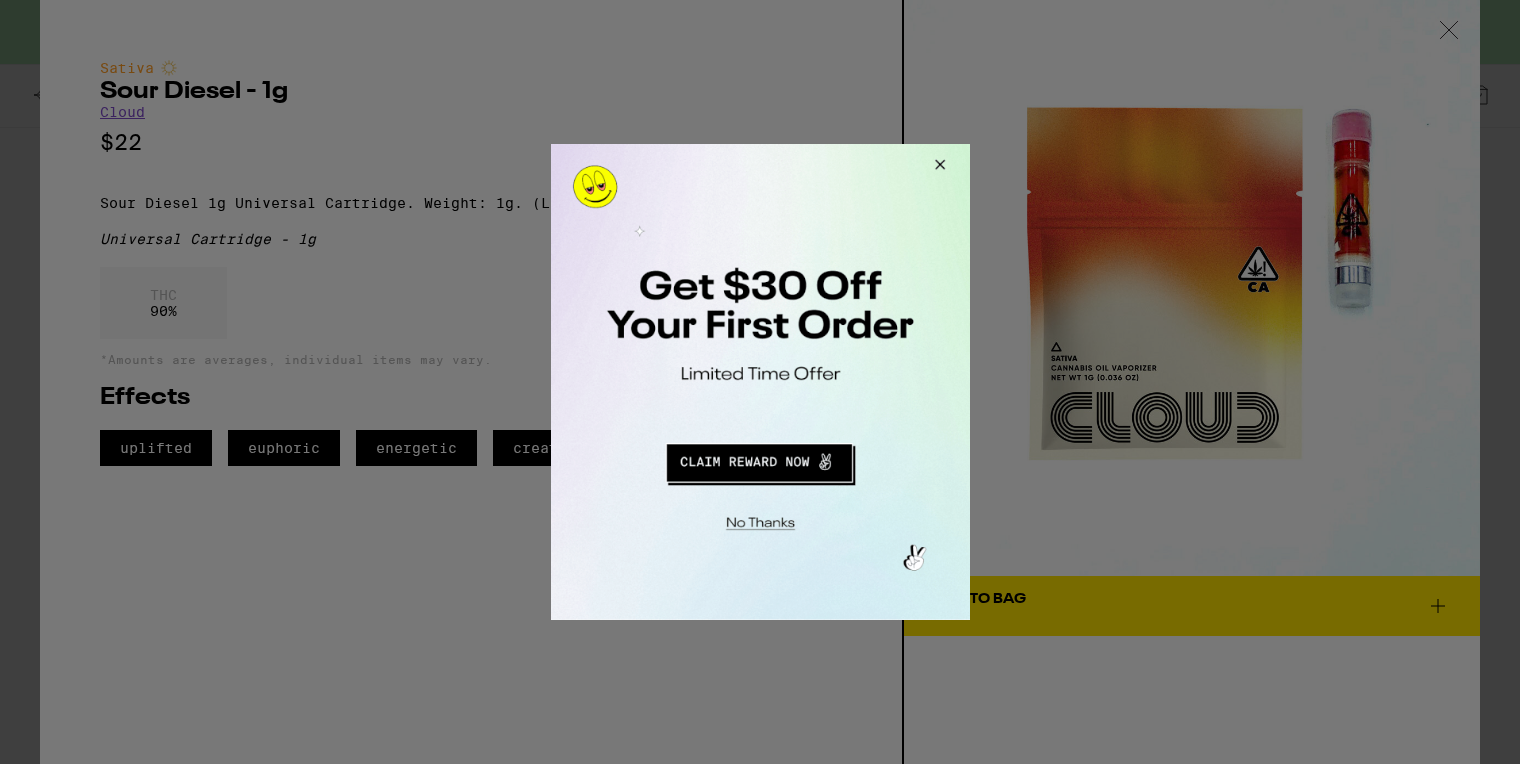 click at bounding box center (760, 382) 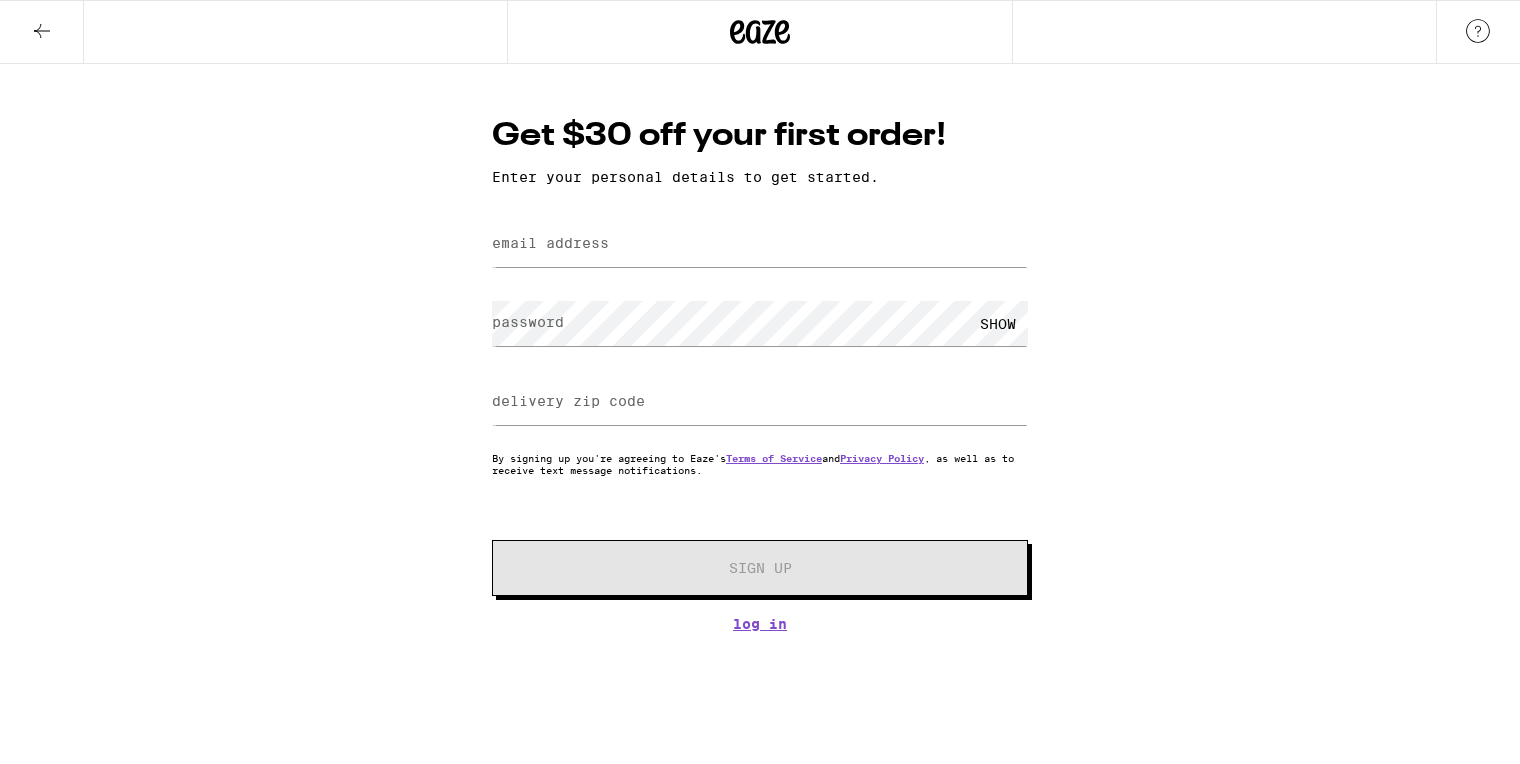 scroll, scrollTop: 0, scrollLeft: 0, axis: both 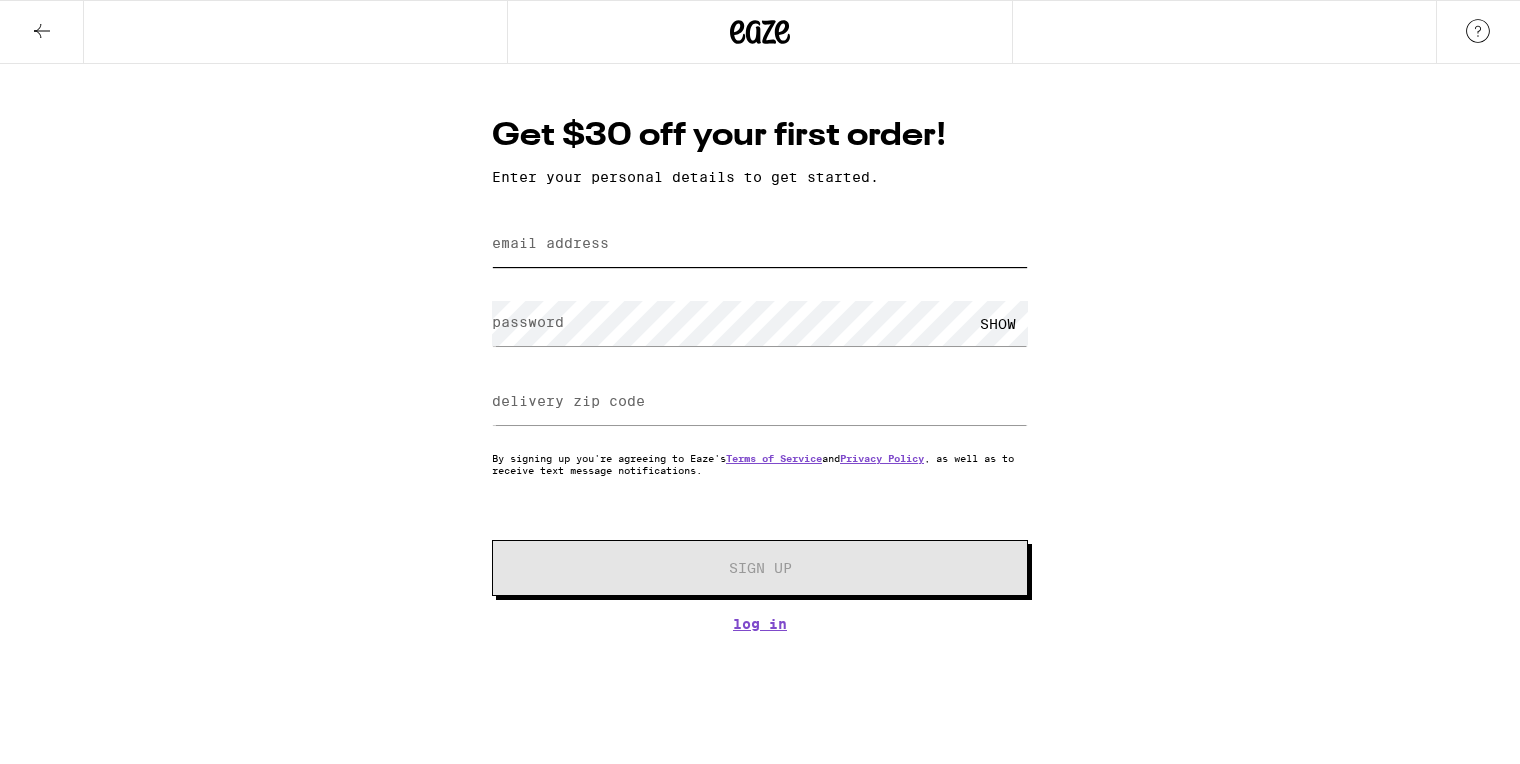 click on "email address" at bounding box center (760, 244) 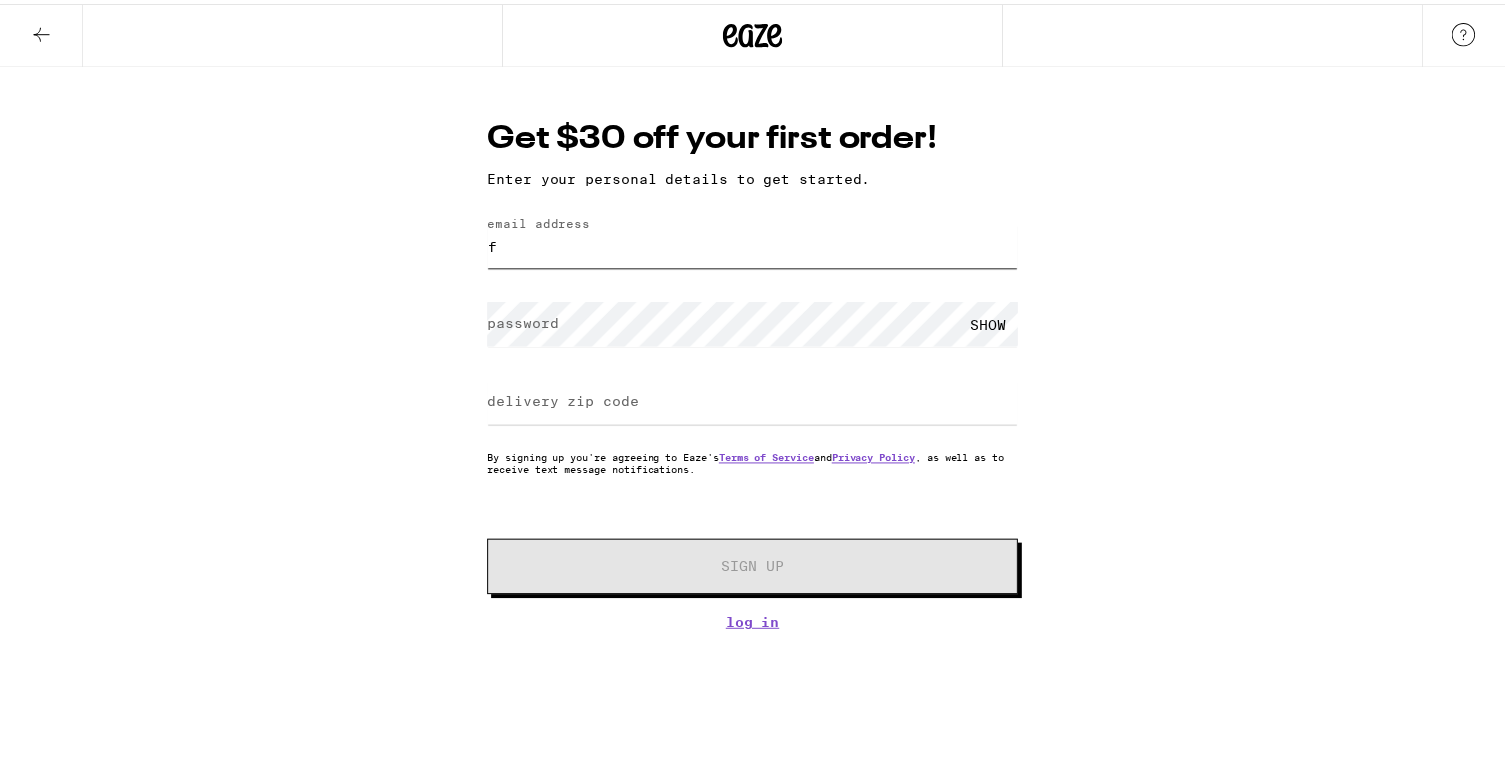 scroll, scrollTop: 0, scrollLeft: 0, axis: both 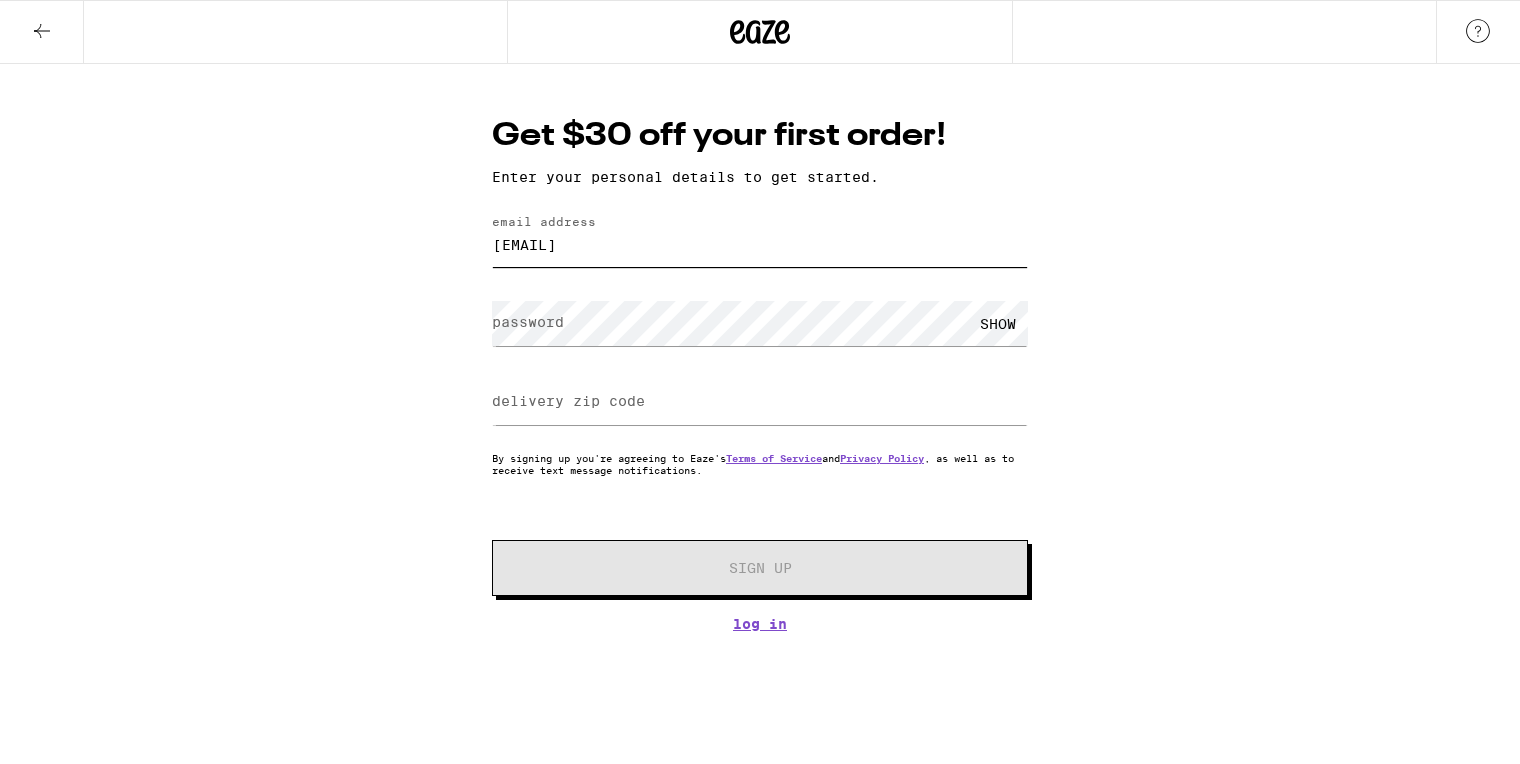 type on "[EMAIL]" 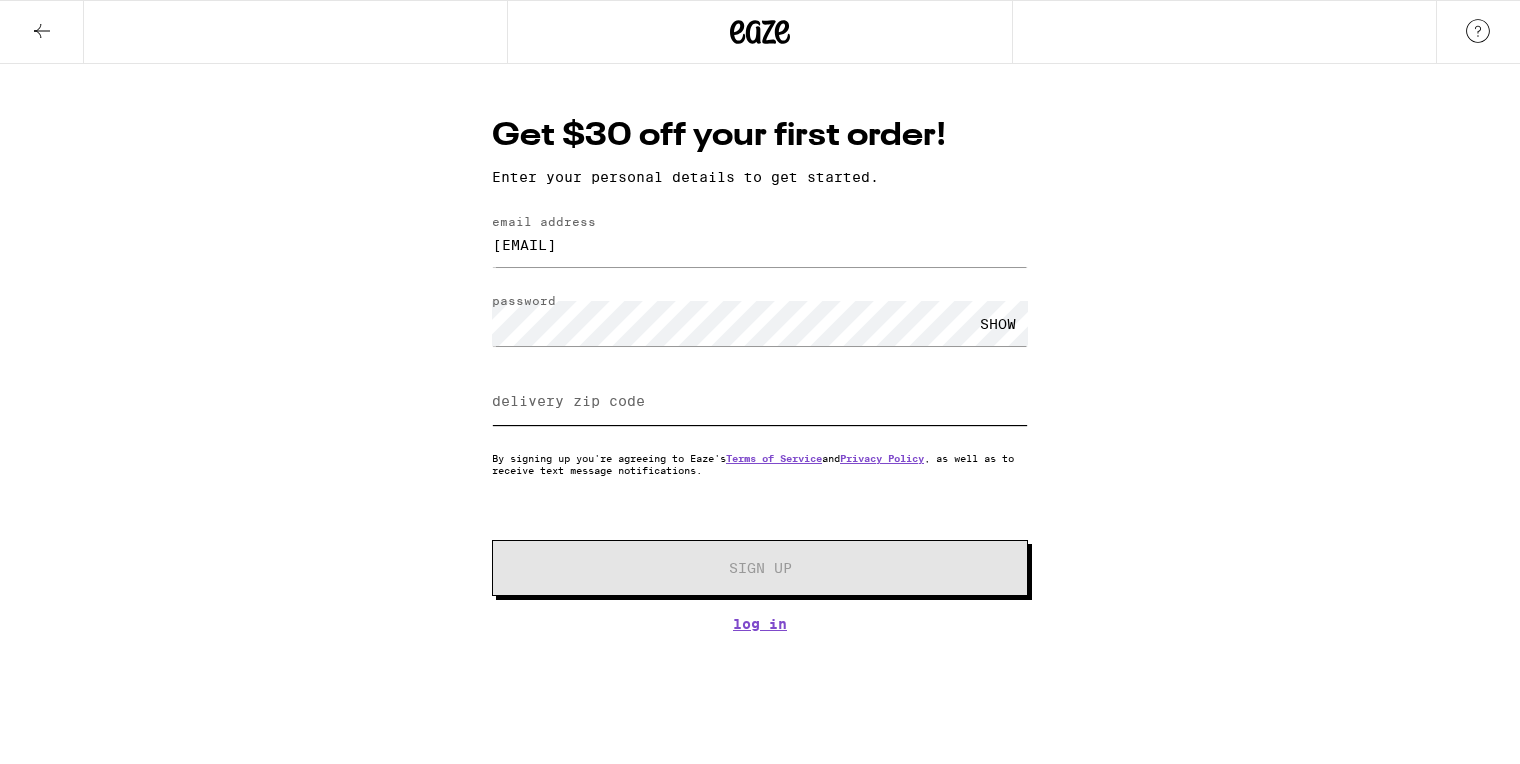 click on "delivery zip code" at bounding box center [760, 402] 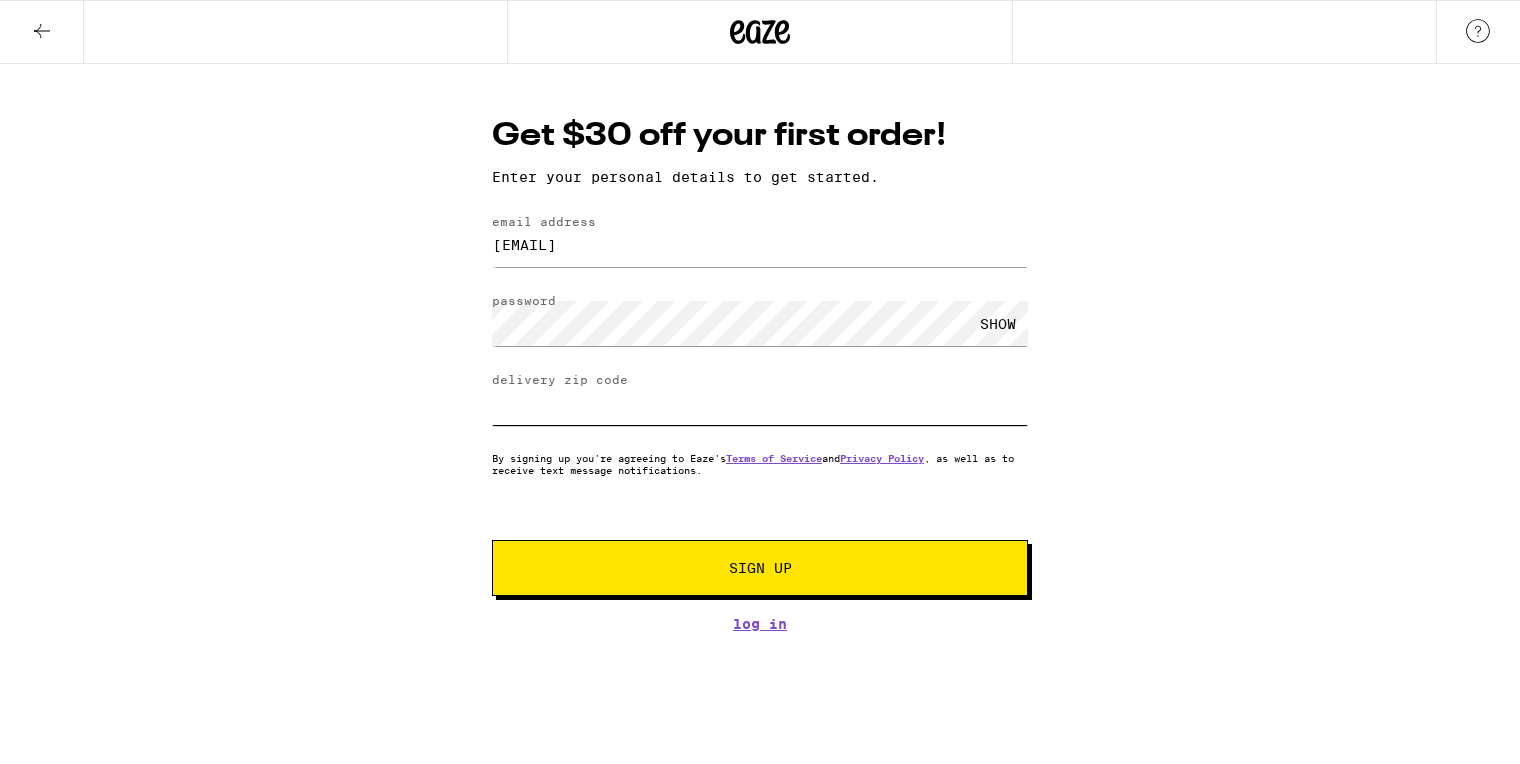 type on "[POSTAL_CODE]" 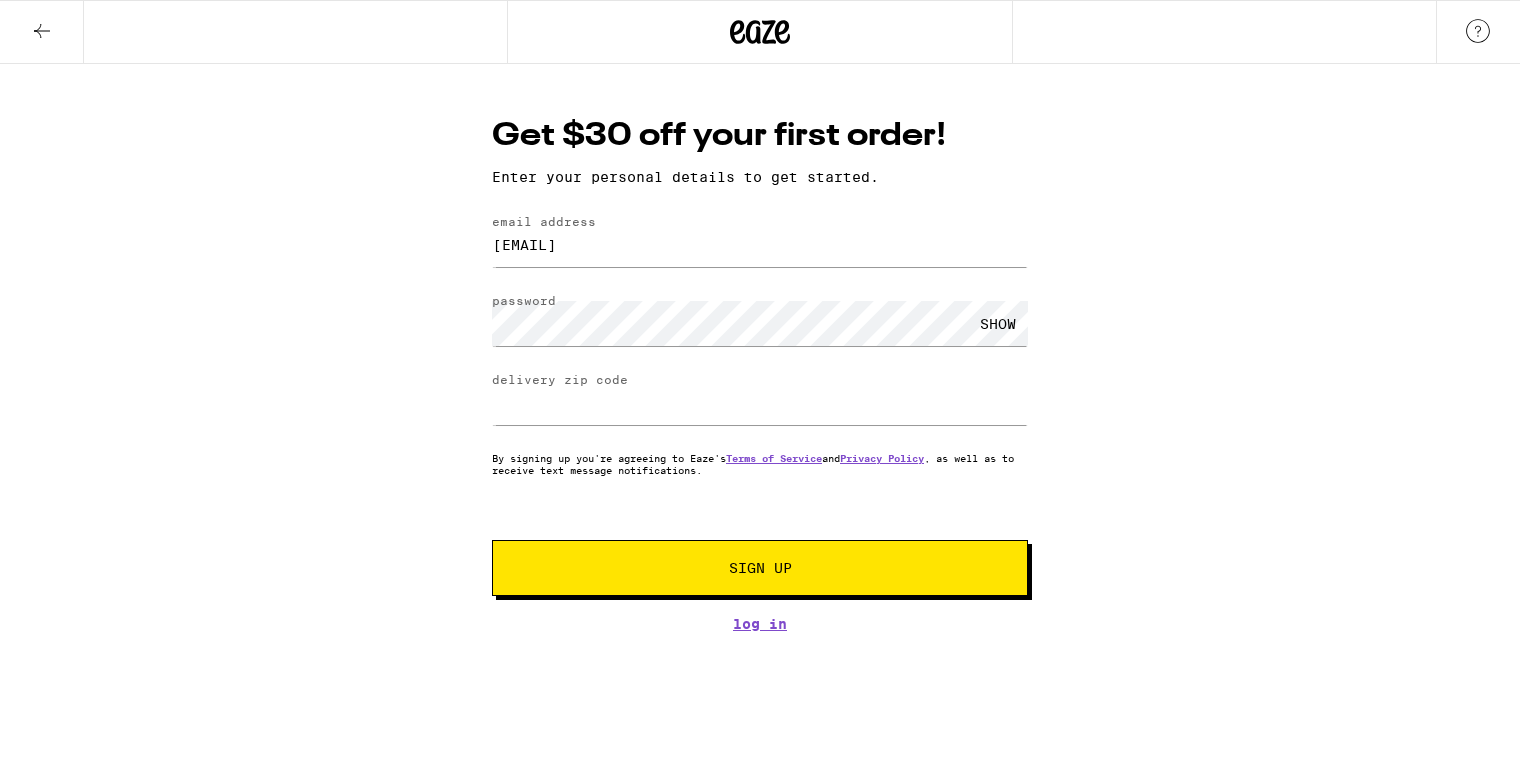 click on "SHOW" at bounding box center (998, 323) 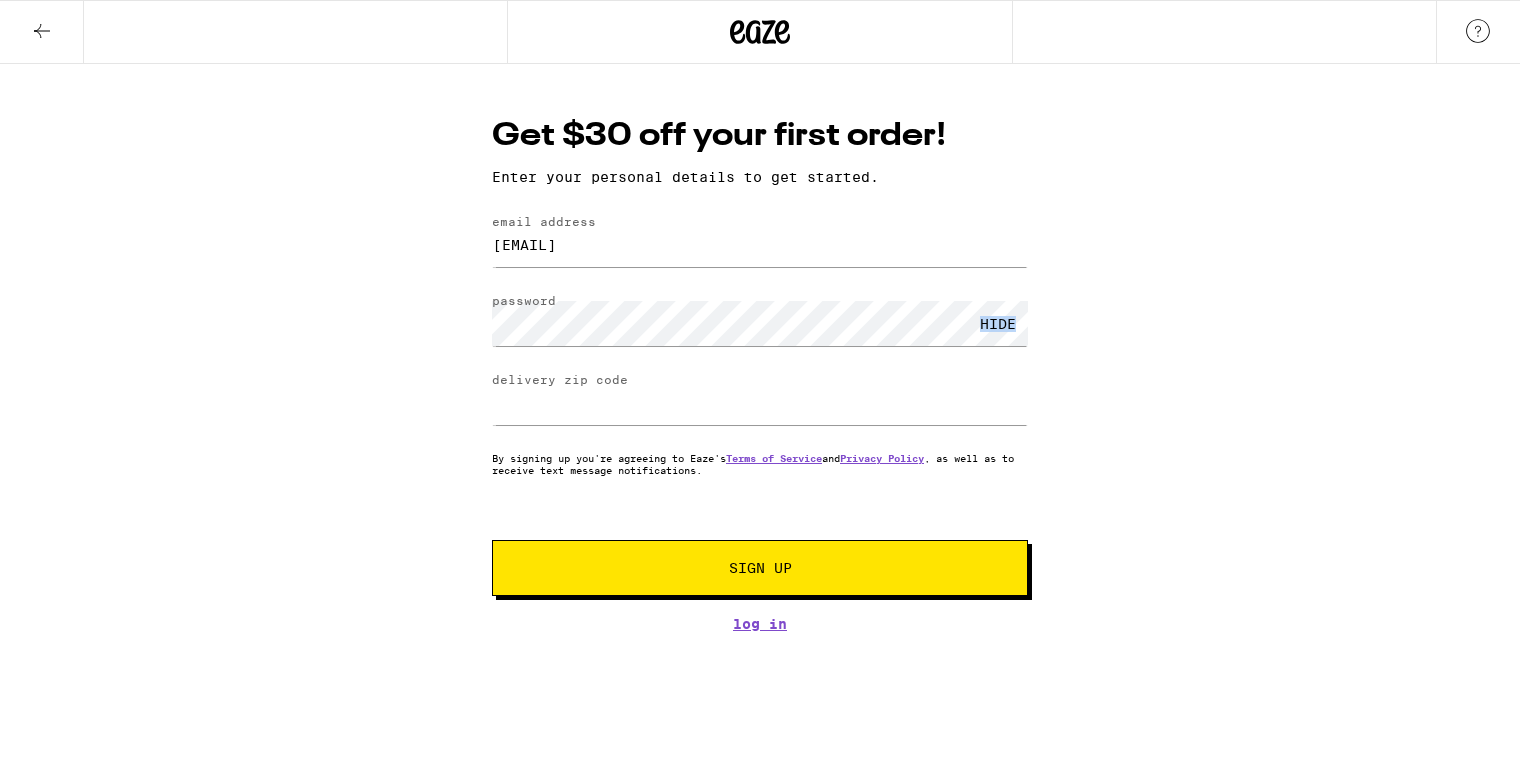 click on "HIDE" at bounding box center (998, 323) 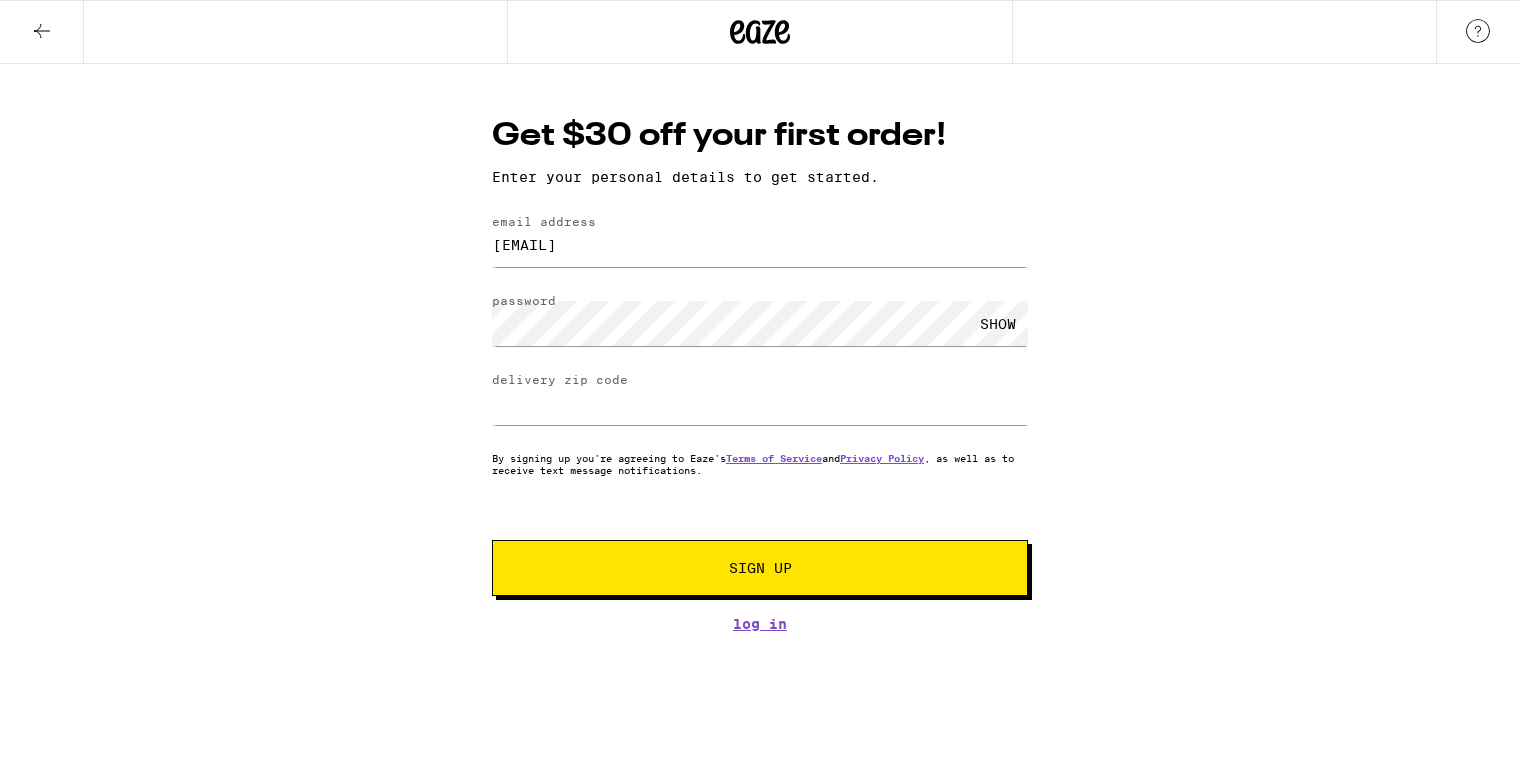 click on "Sign Up" at bounding box center [760, 568] 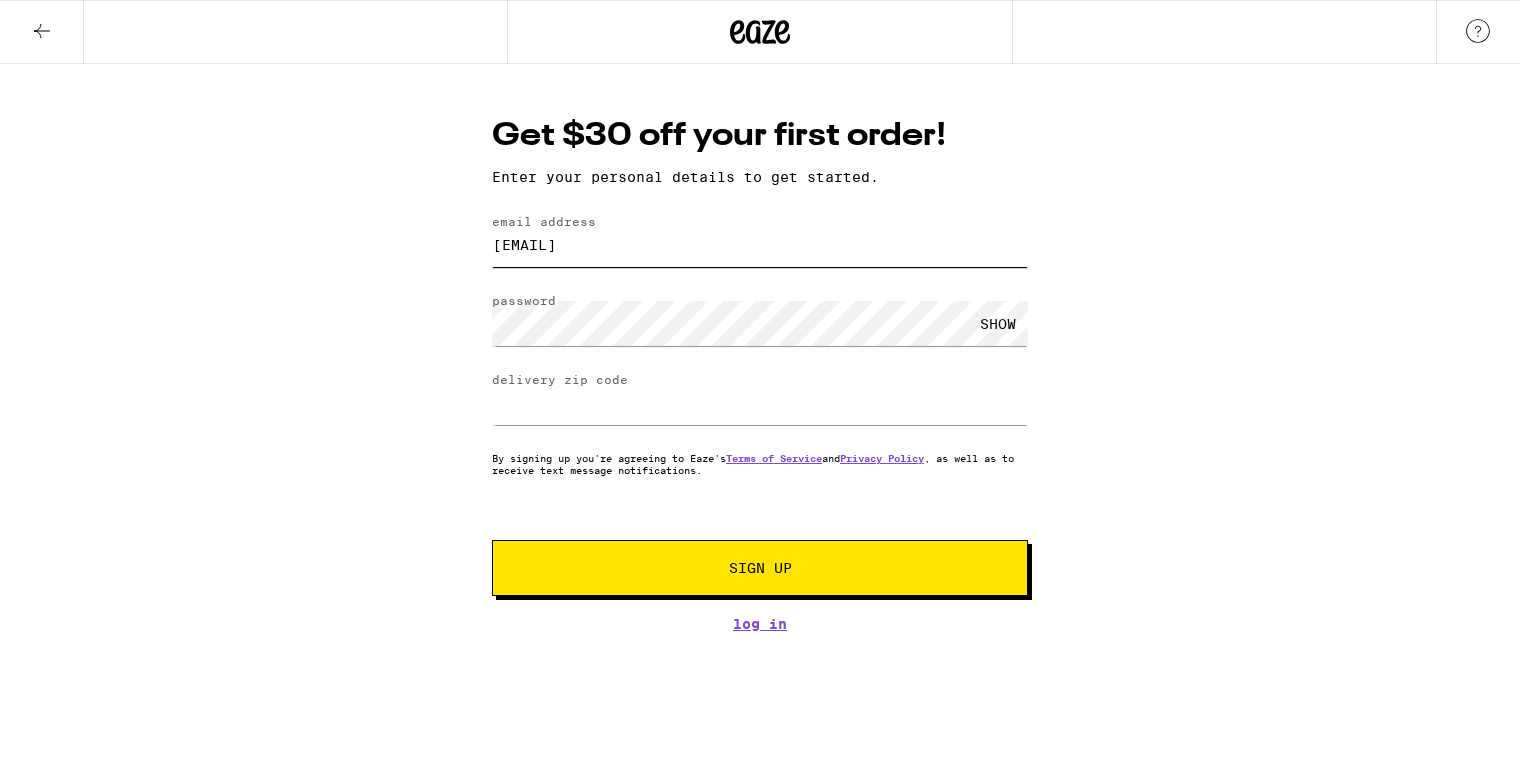 click on "[EMAIL]" at bounding box center (760, 244) 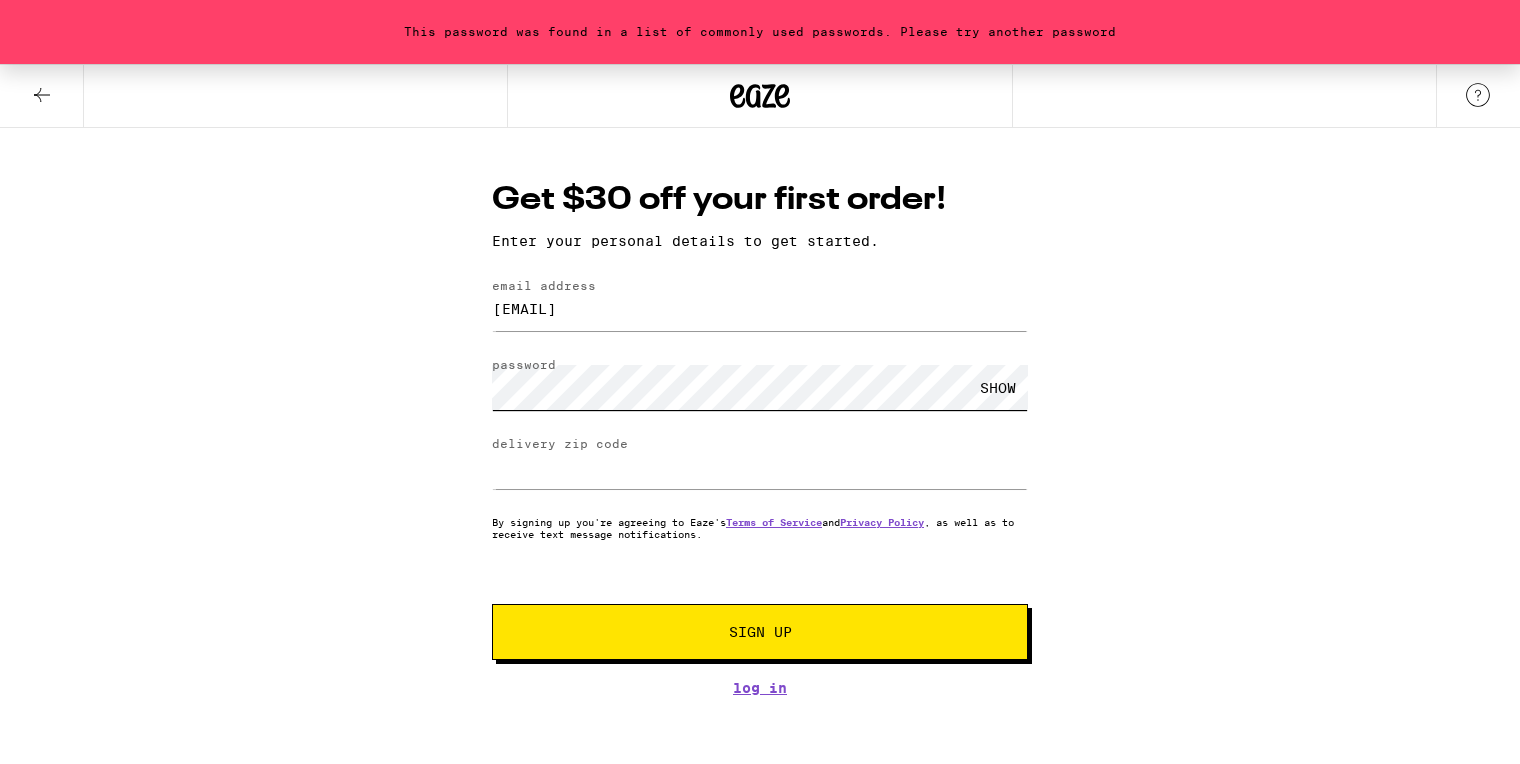 click on "Get $30 off your first order! Enter your personal details to get started. email address [EMAIL] password SHOW delivery zip code [POSTAL_CODE] By signing up you're agreeing to Eaze's Terms of Service and Privacy Policy , as well as to receive text message notifications. Sign Up Log In" at bounding box center (760, 412) 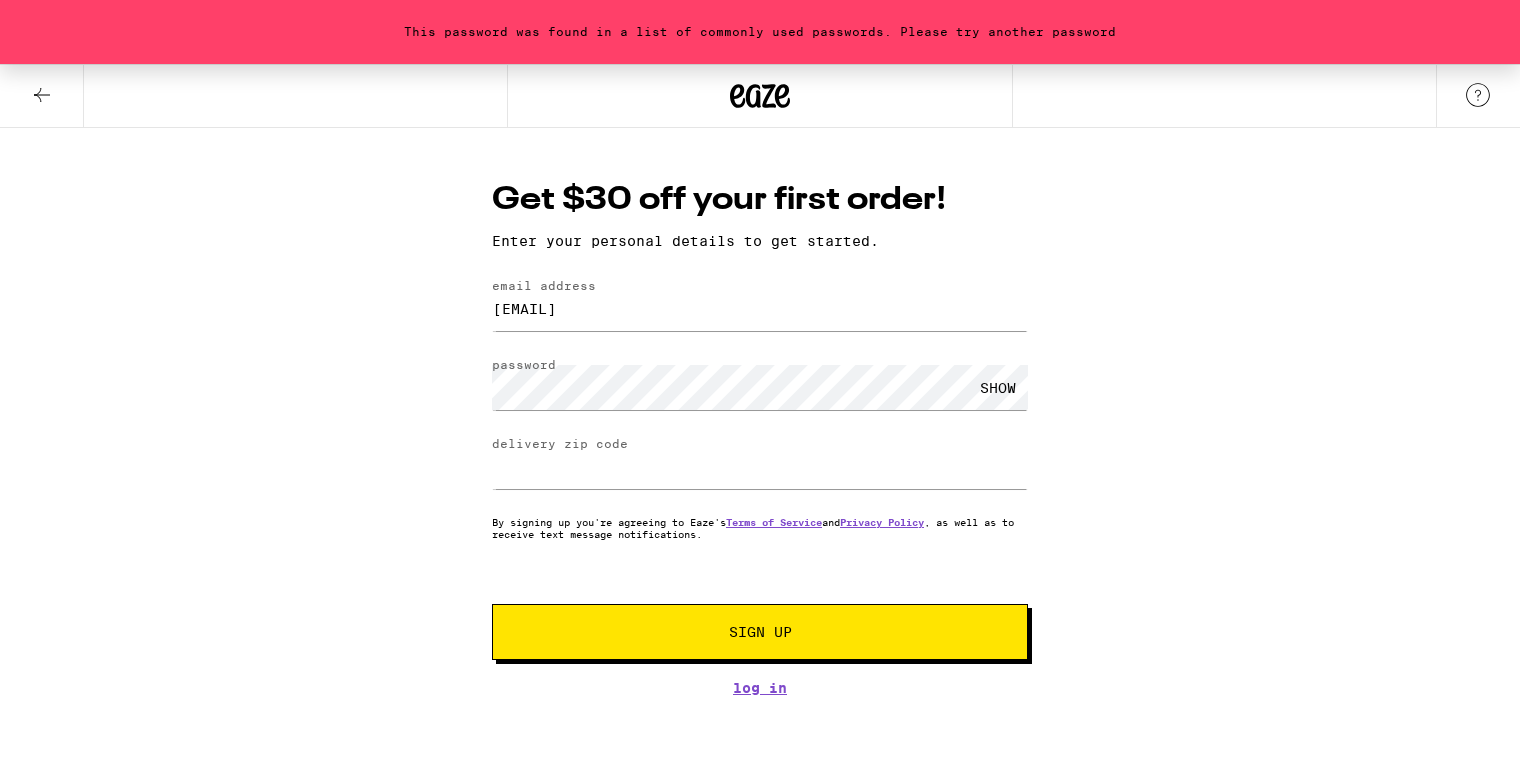 click on "Sign Up" at bounding box center (760, 632) 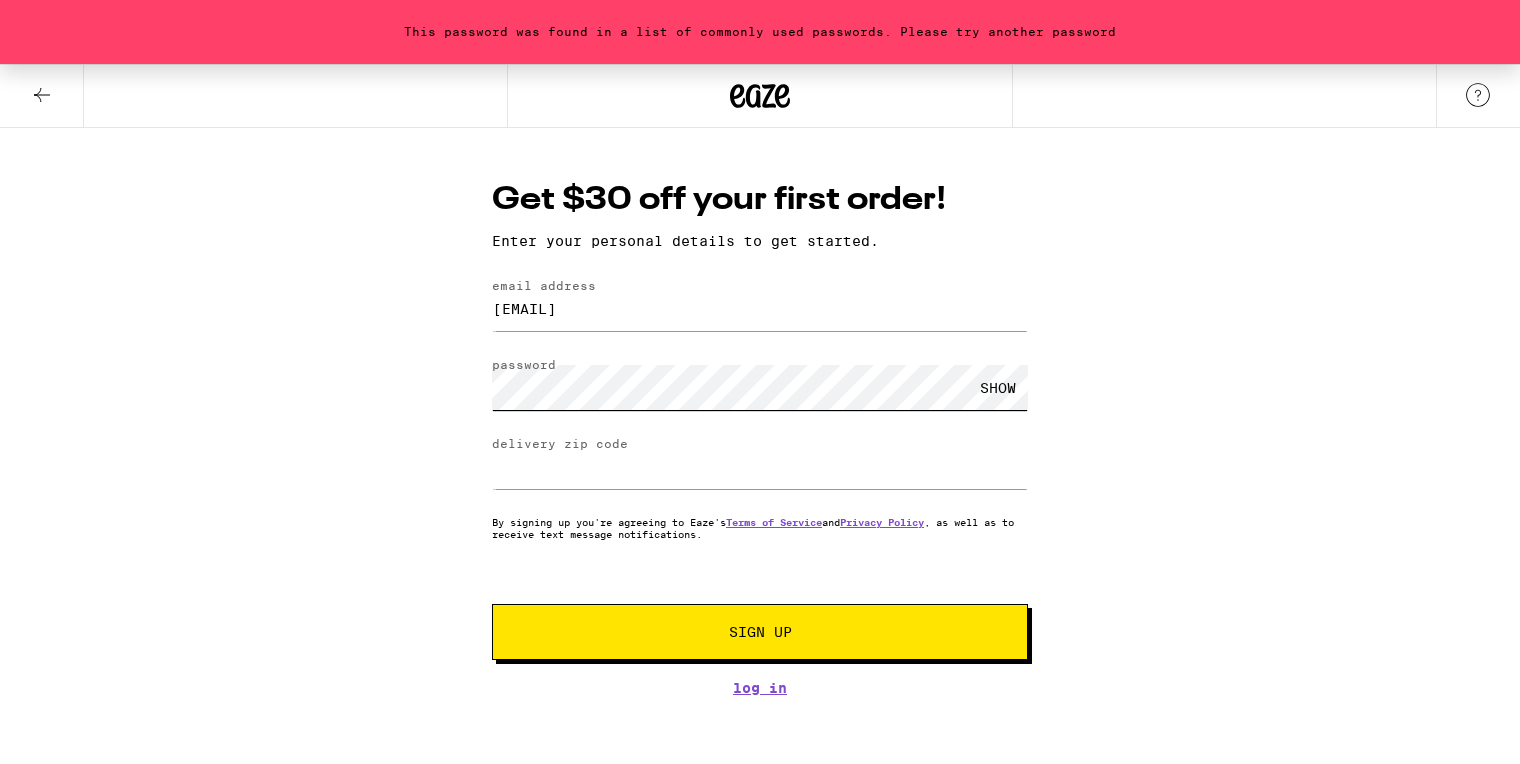 click on "Get $30 off your first order! Enter your personal details to get started. email address [EMAIL] password SHOW delivery zip code [POSTAL_CODE] By signing up you're agreeing to Eaze's Terms of Service and Privacy Policy , as well as to receive text message notifications. Sign Up Log In" at bounding box center [760, 412] 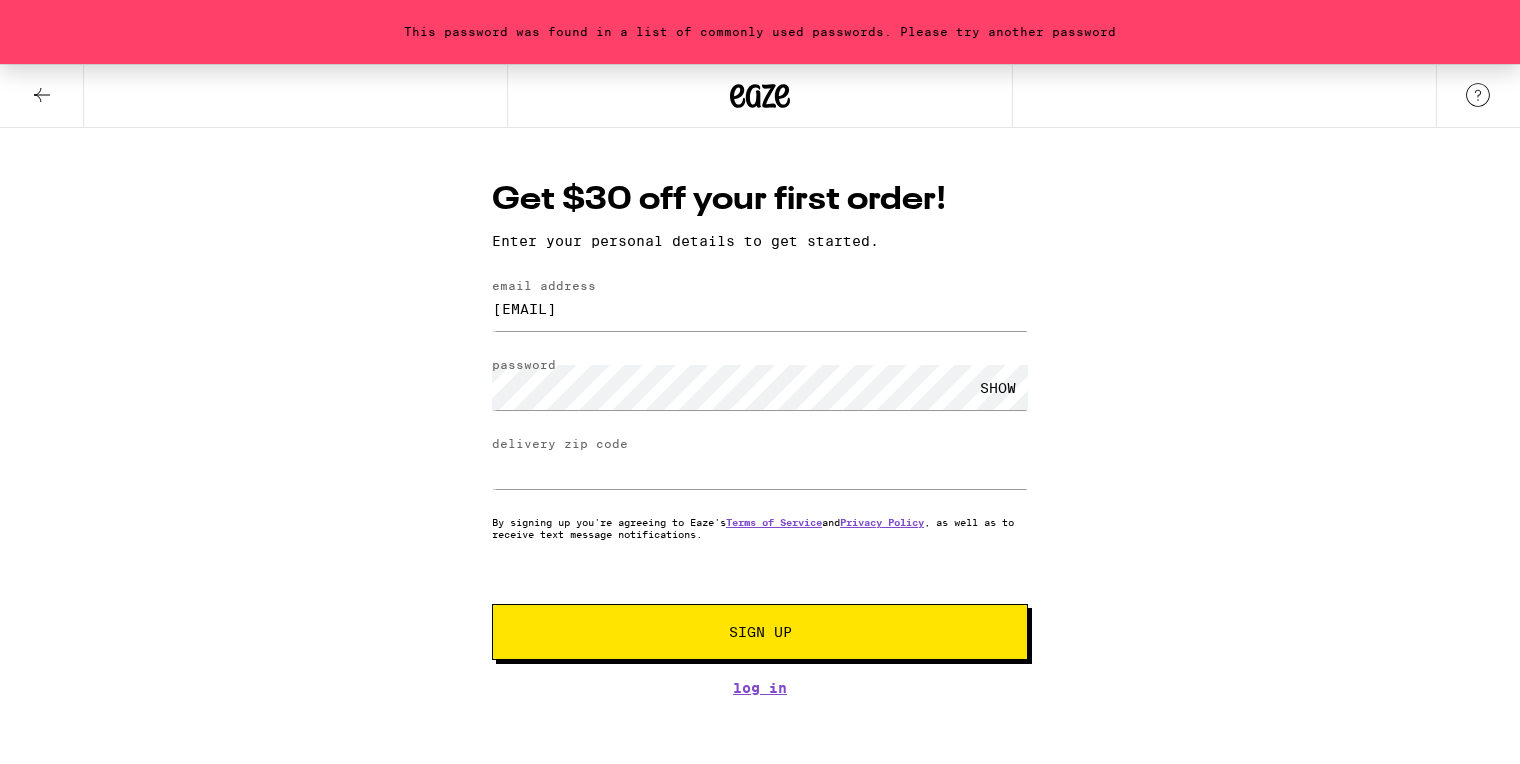 click on "SHOW" at bounding box center [998, 387] 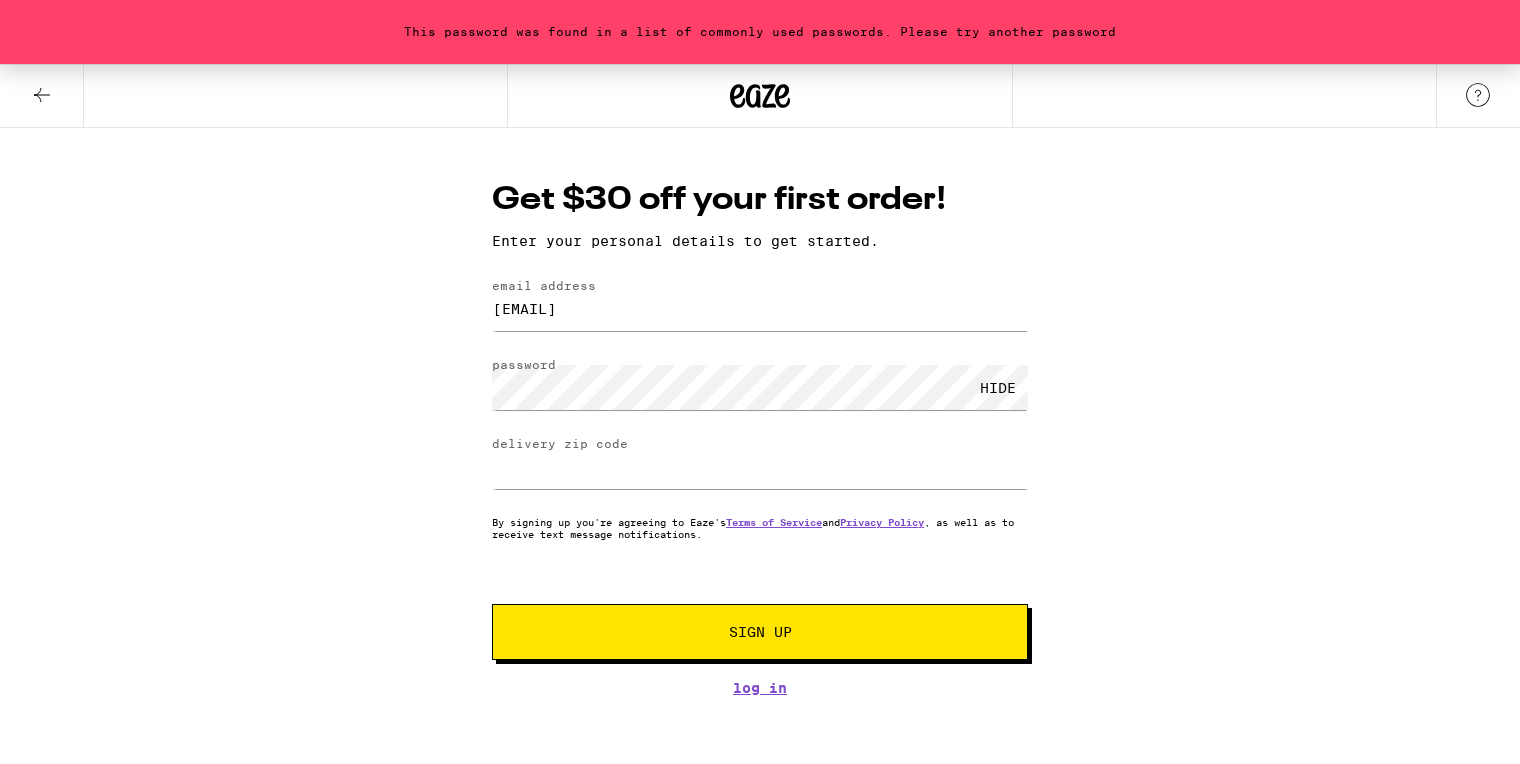 click on "HIDE" at bounding box center [998, 387] 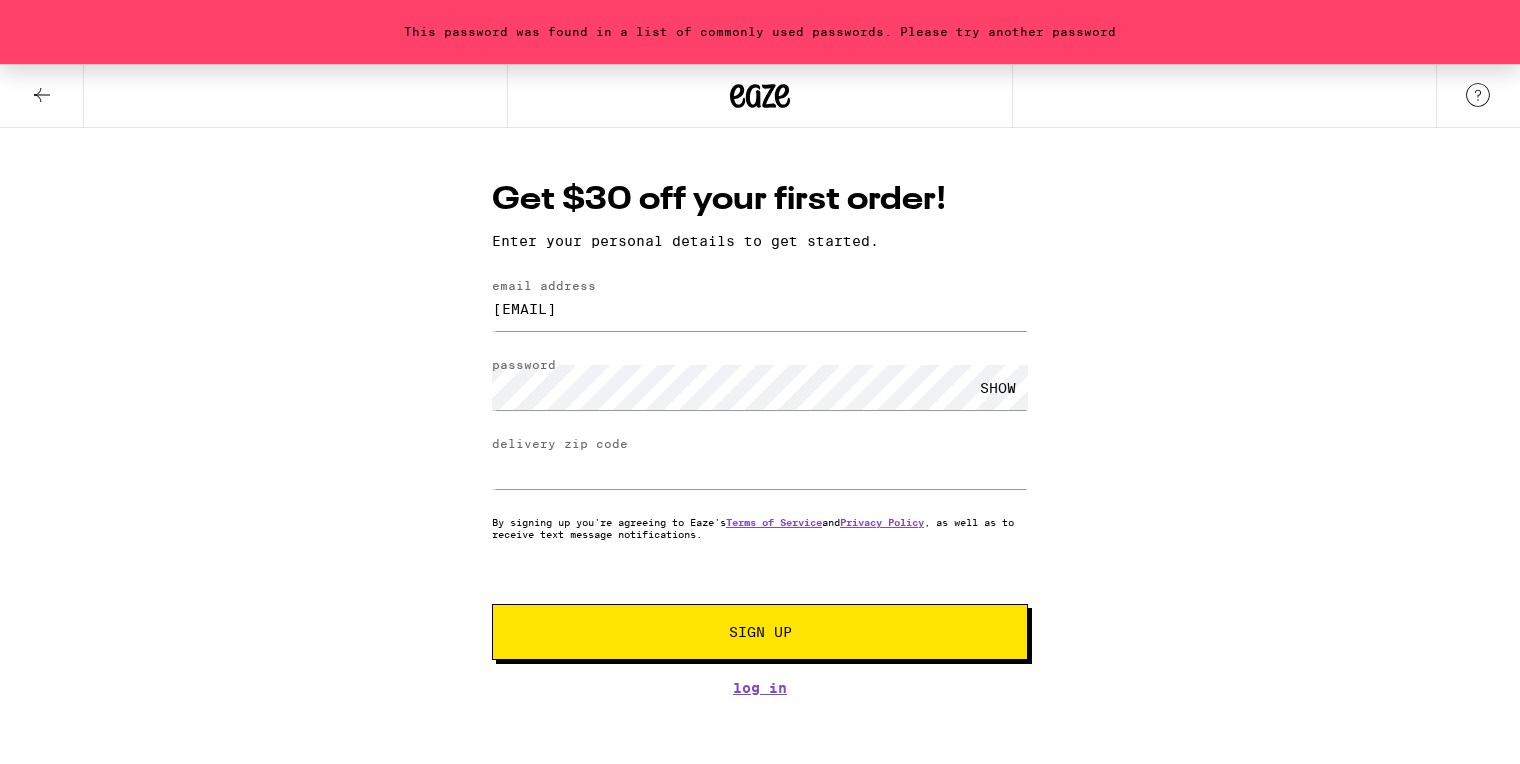 click on "email address frostylikes67@gmail.com password SHOW delivery zip code 92653 By signing up you're agreeing to Eaze's  Terms of Service  and  Privacy Policy , as well as to receive text message notifications. Sign Up" at bounding box center (760, 469) 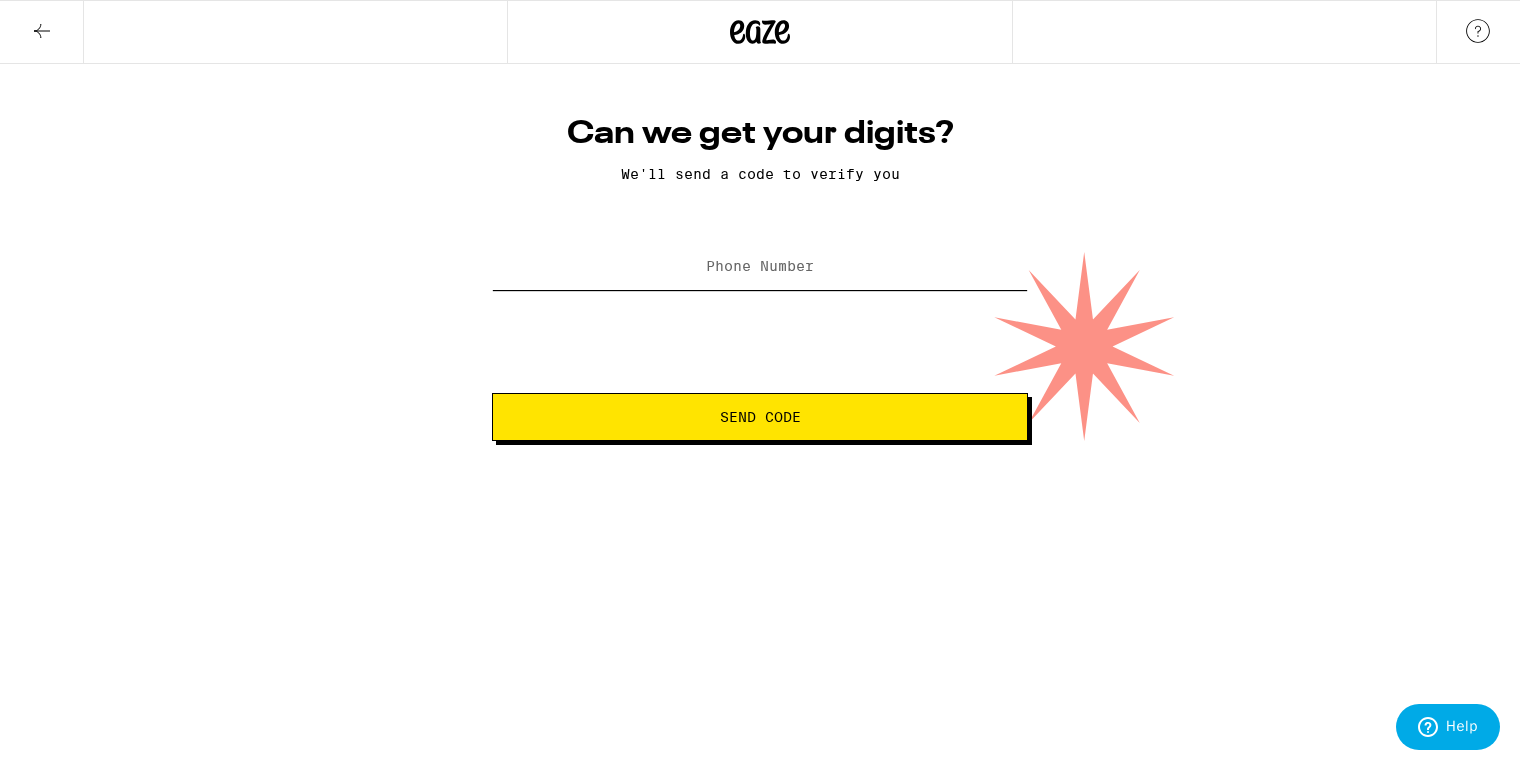 click on "Phone Number" at bounding box center (760, 267) 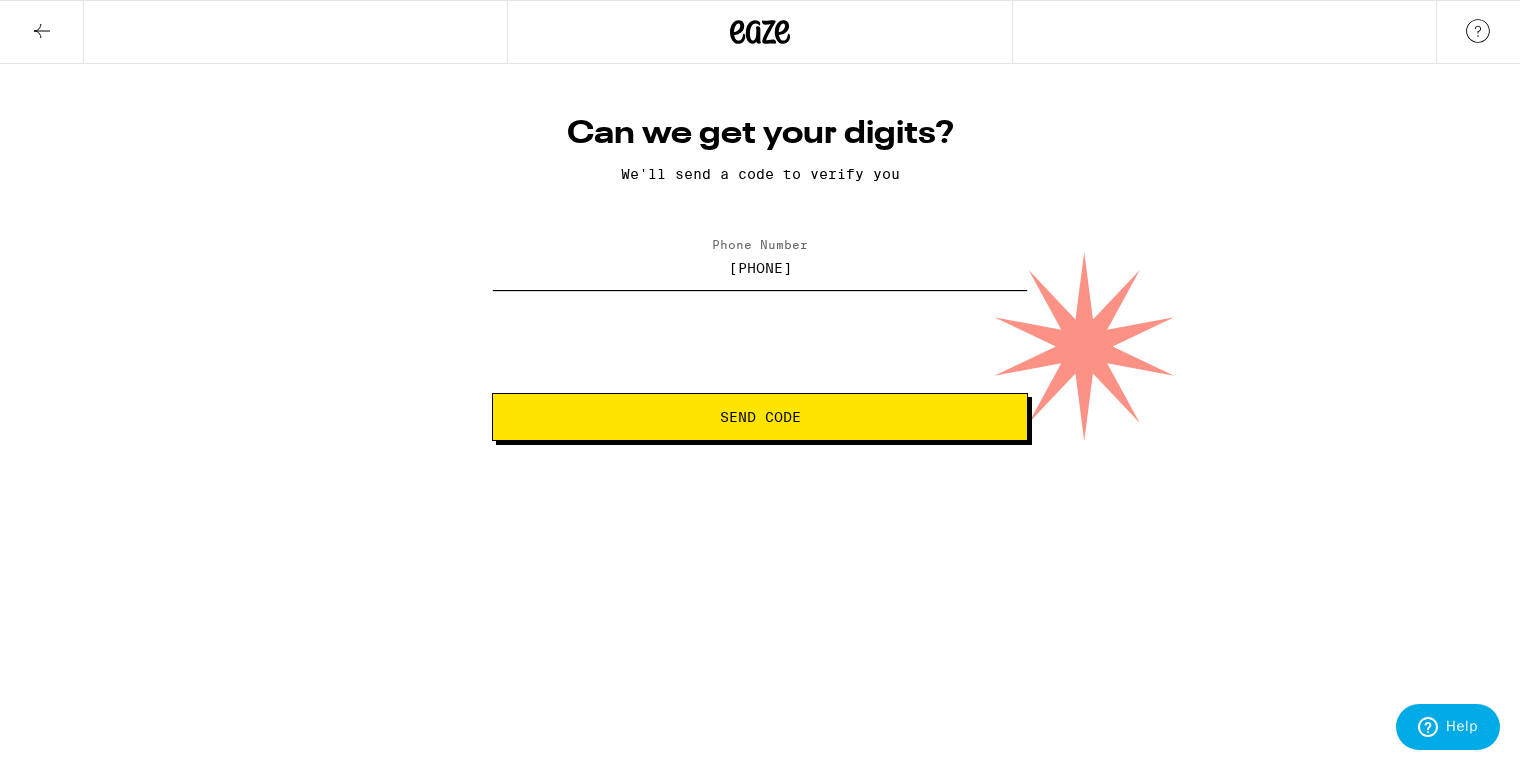 type on "(205) 964-1325" 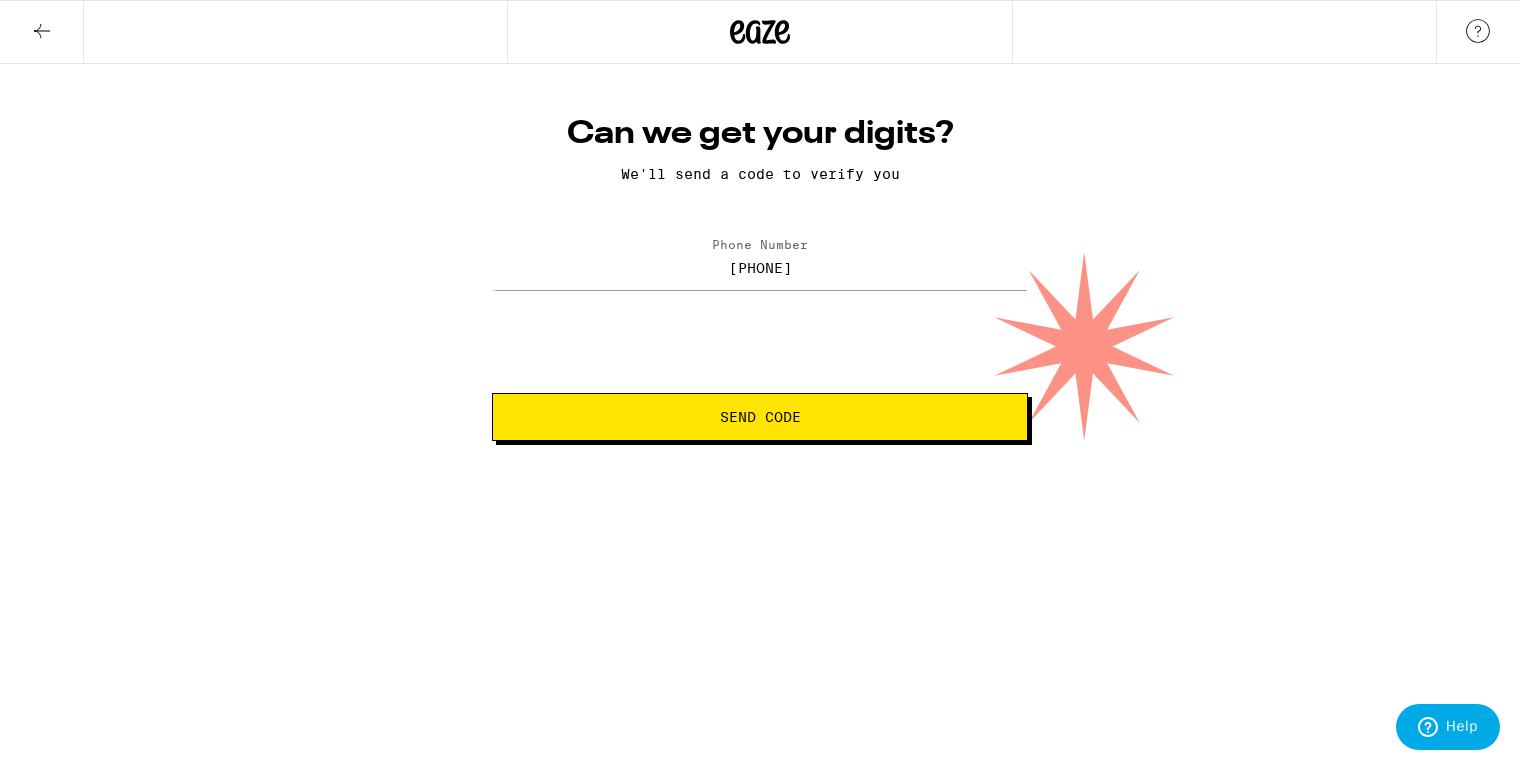 click on "Send Code" at bounding box center (760, 417) 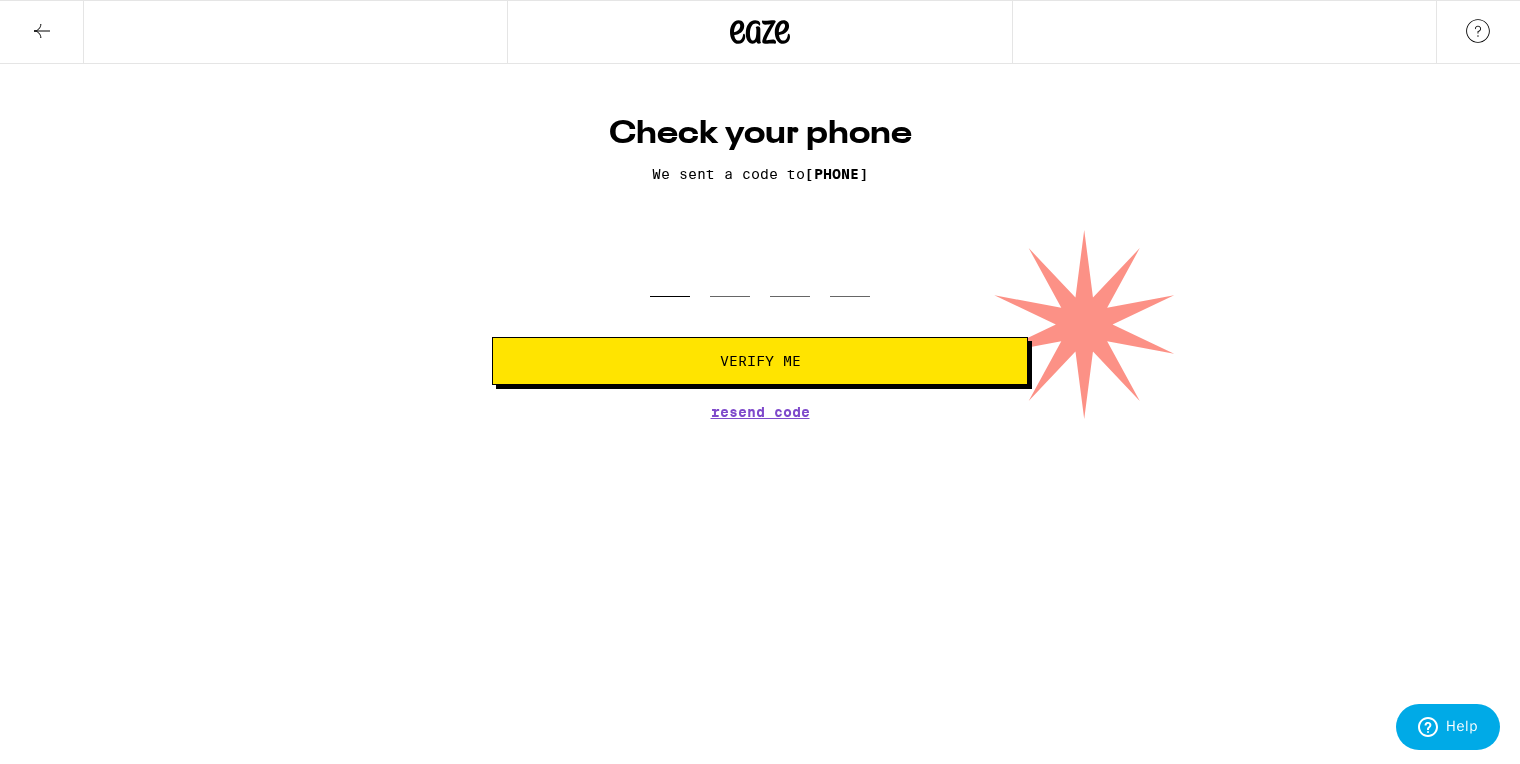 click at bounding box center [670, 267] 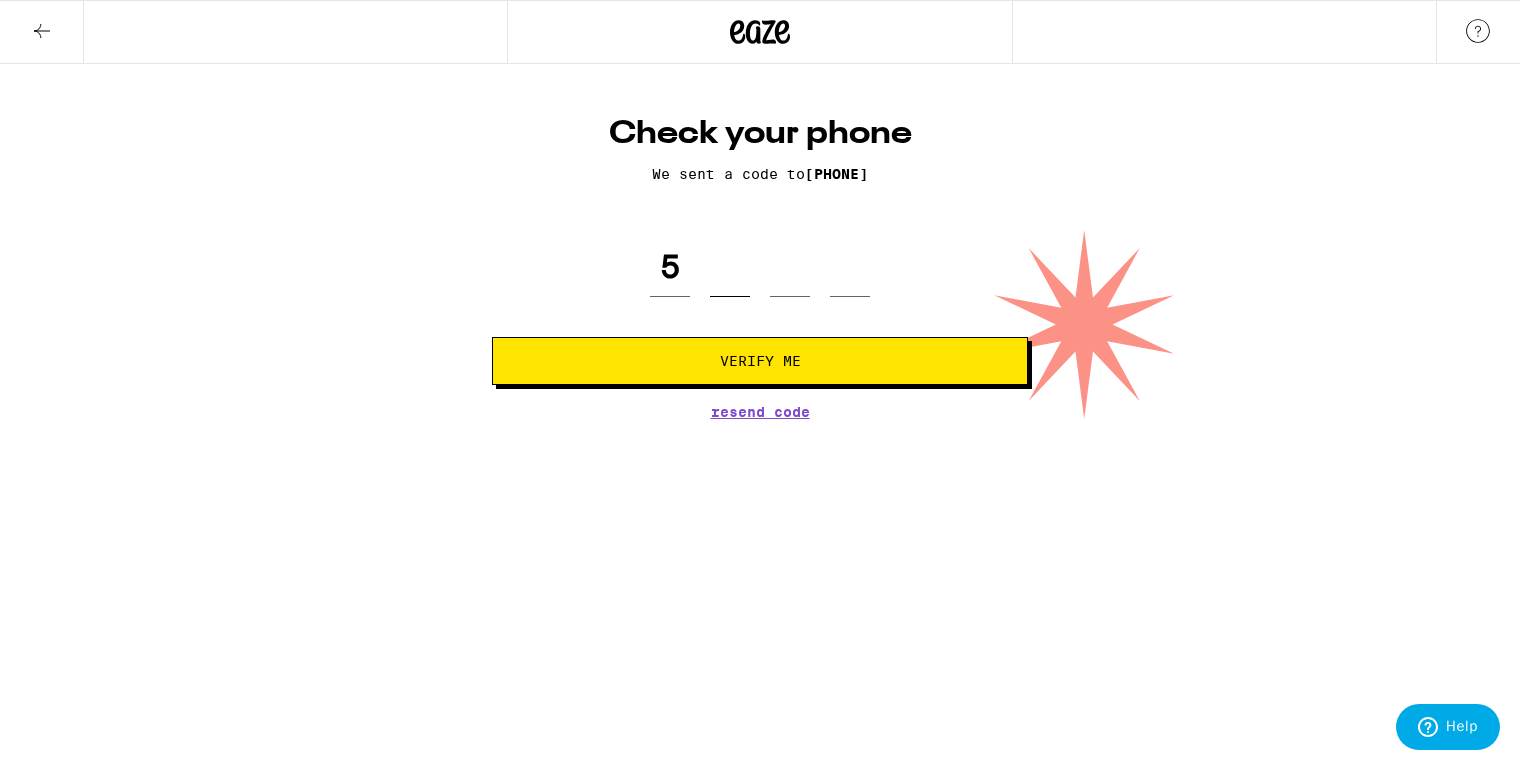 type on "0" 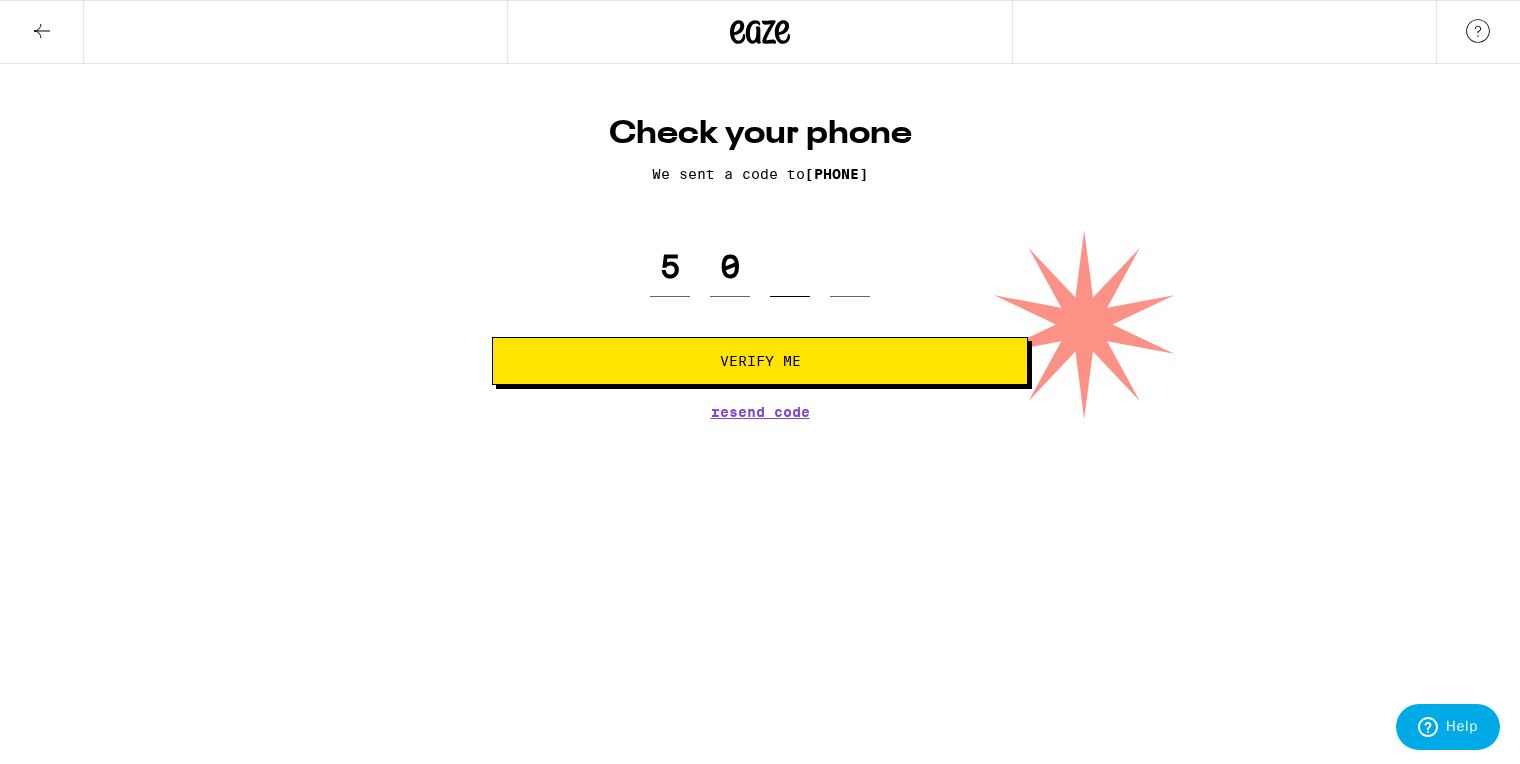 type on "4" 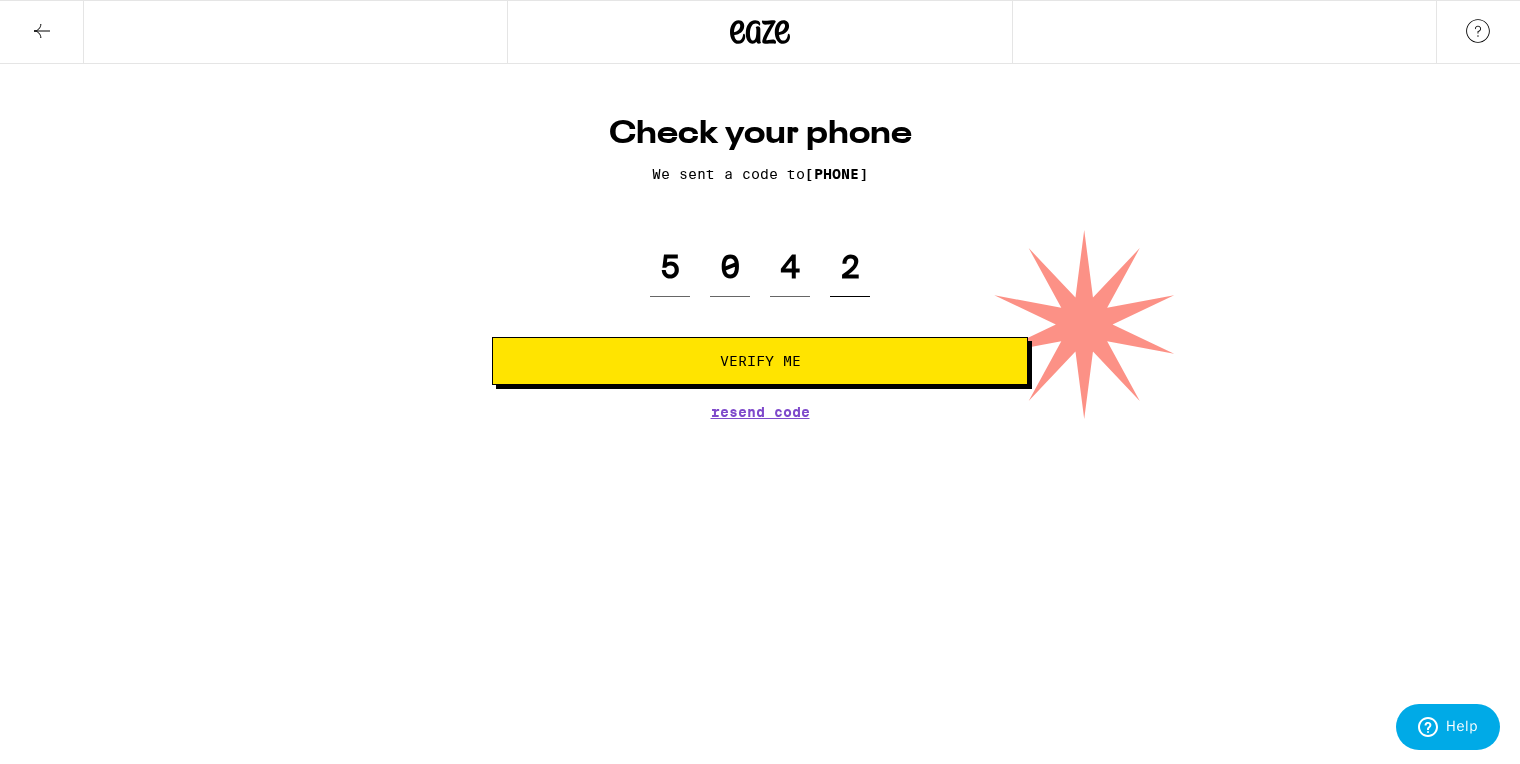 type on "2" 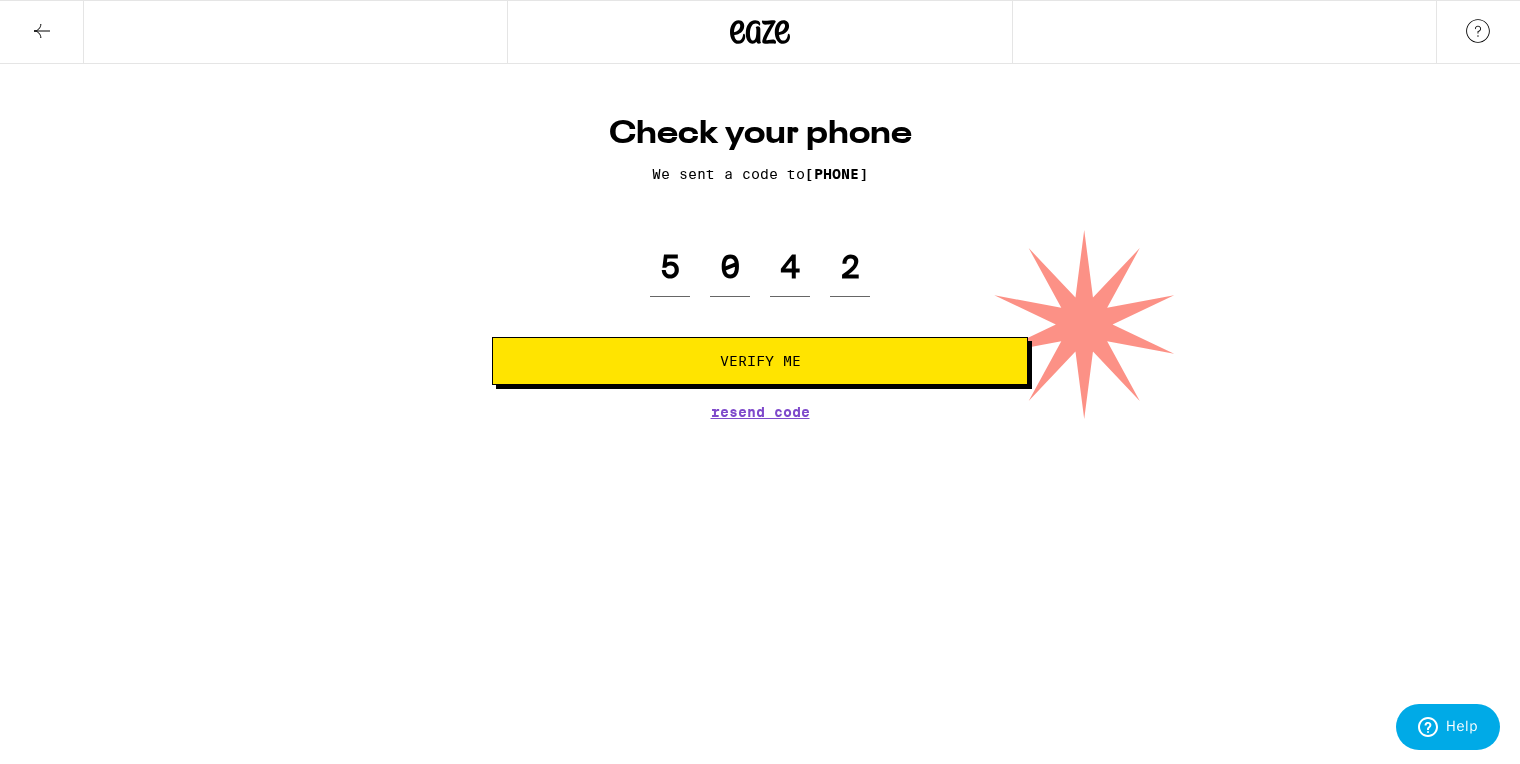 click 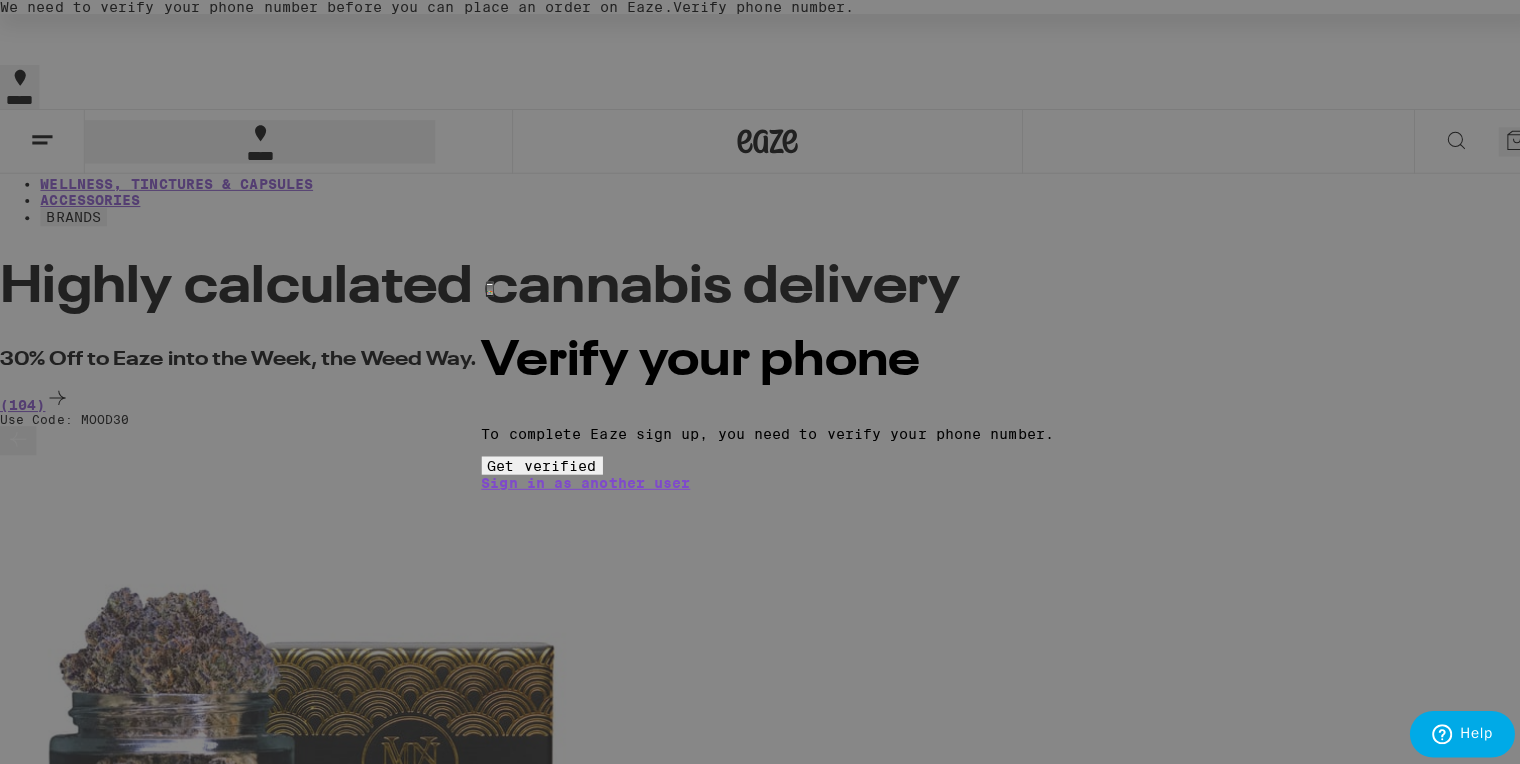scroll, scrollTop: 0, scrollLeft: 0, axis: both 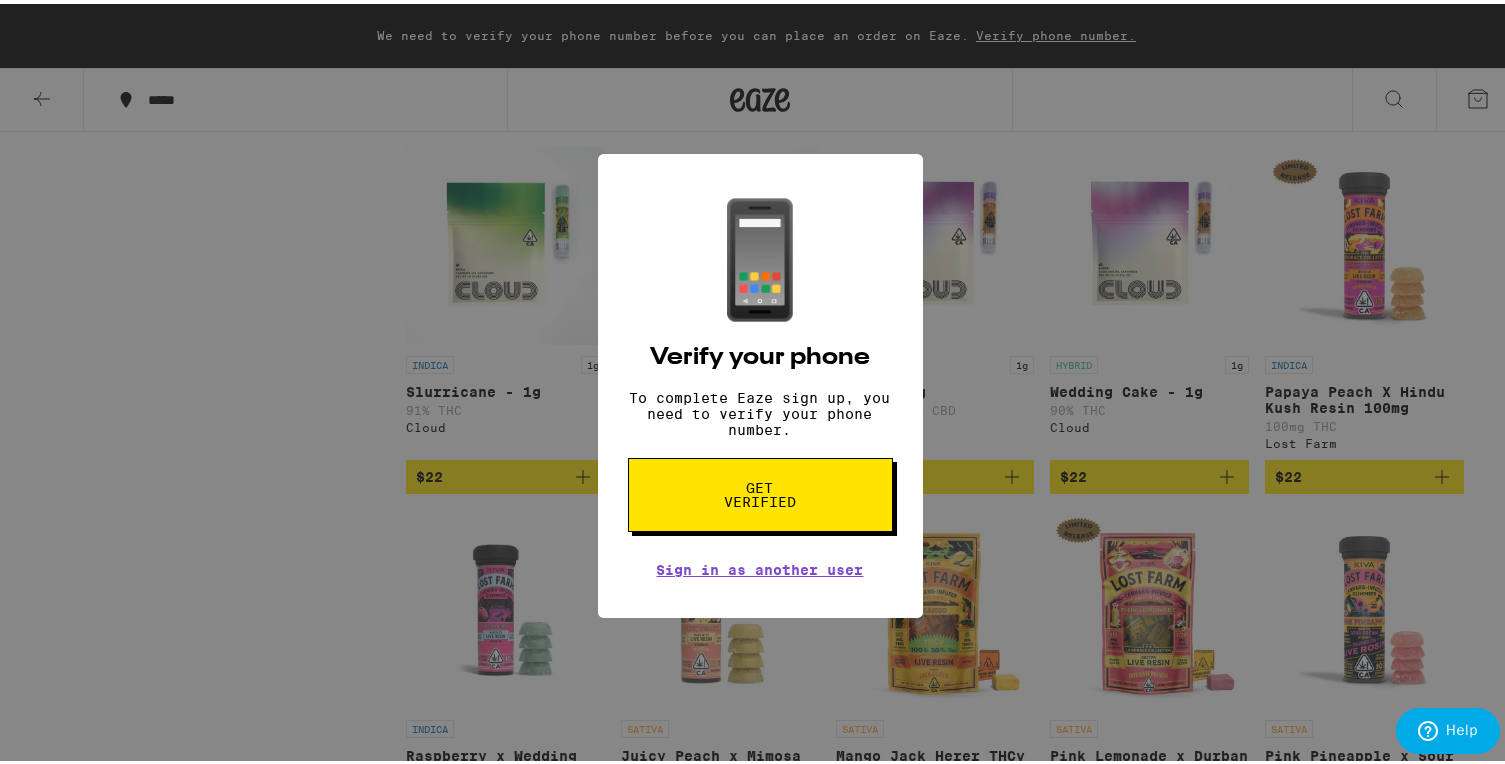 click on "📱 Verify your phone To complete Eaze sign up, you need to verify your phone number. Get verified Sign in as another user" at bounding box center (760, 382) 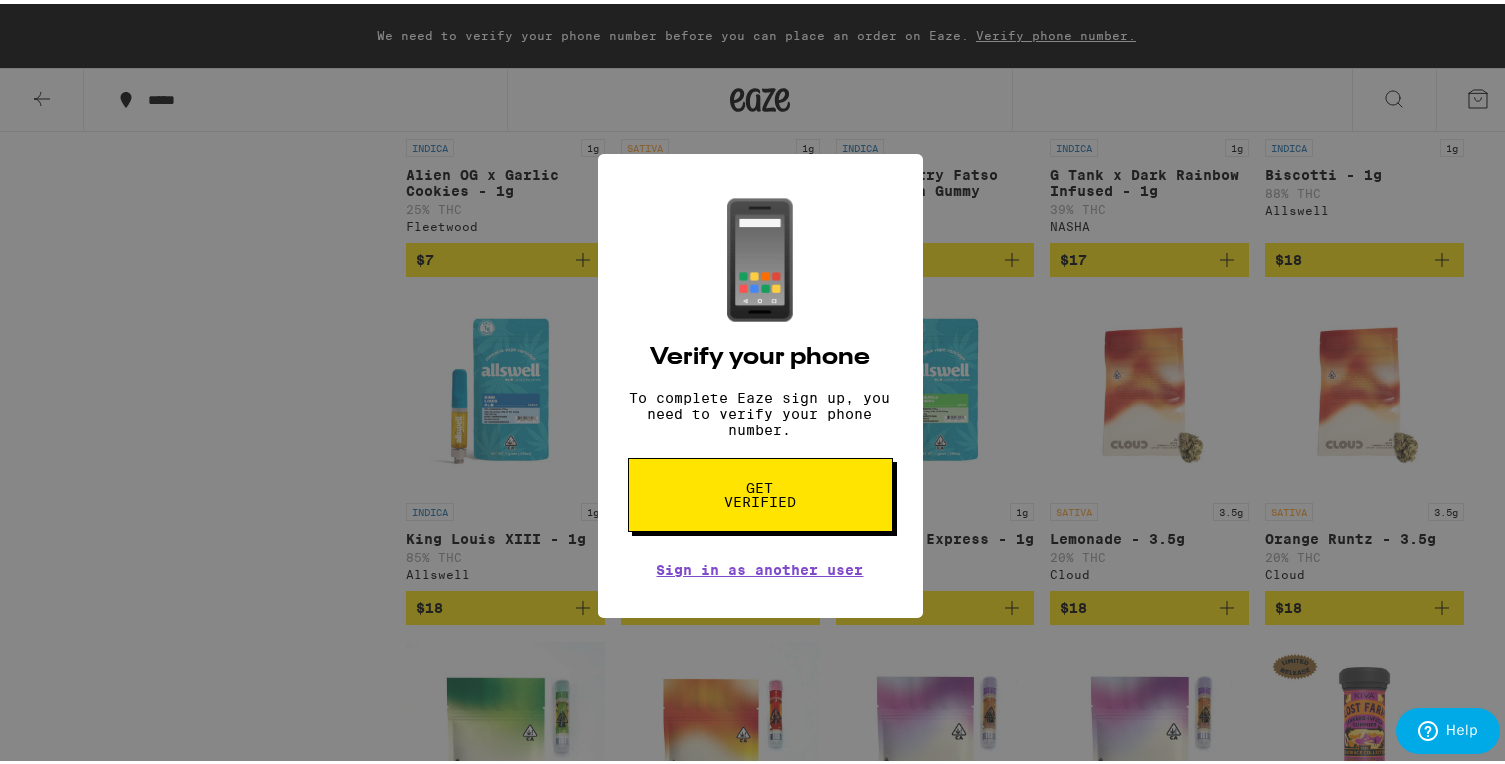 scroll, scrollTop: 1400, scrollLeft: 0, axis: vertical 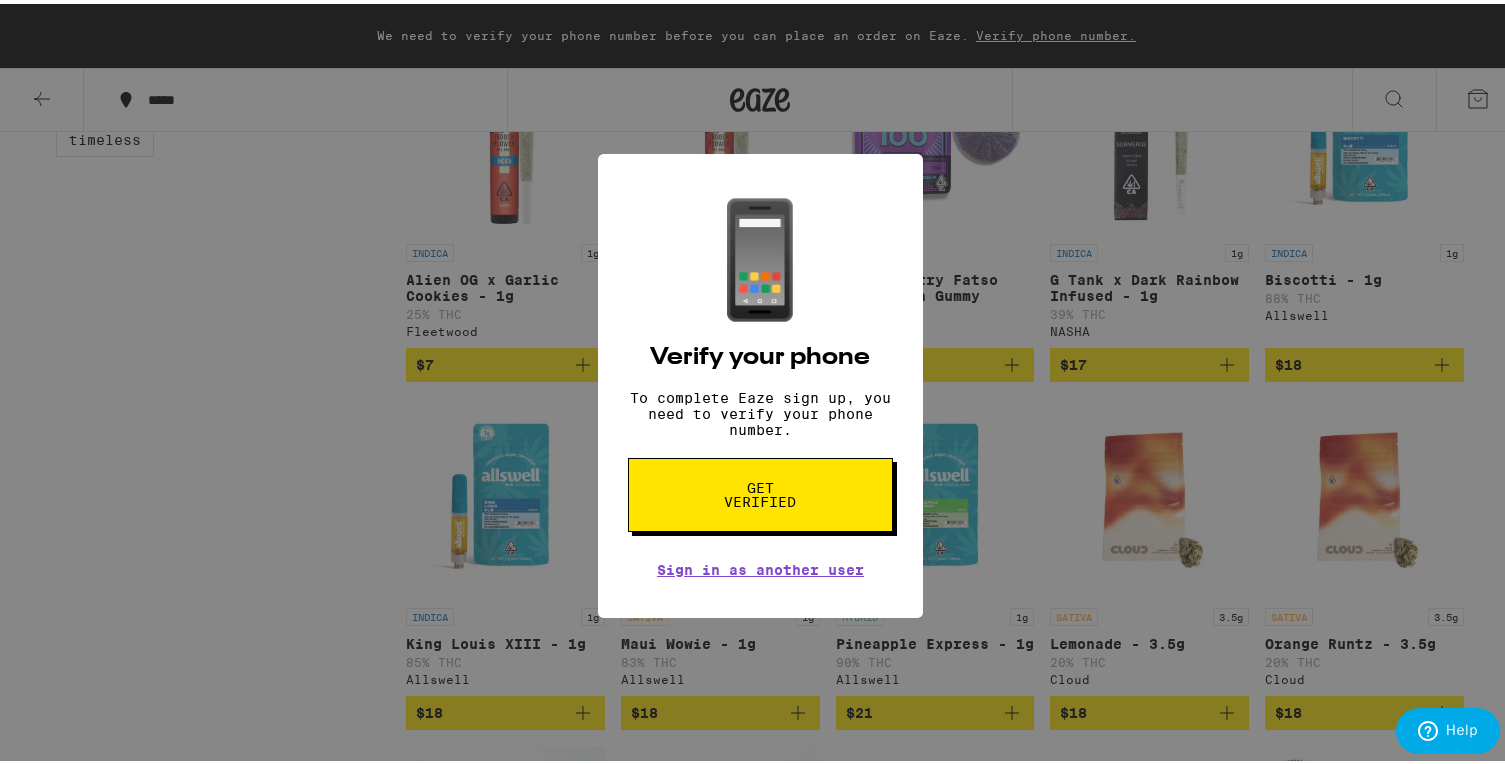 click on "📱 Verify your phone To complete Eaze sign up, you need to verify your phone number. Get verified Sign in as another user" at bounding box center (760, 382) 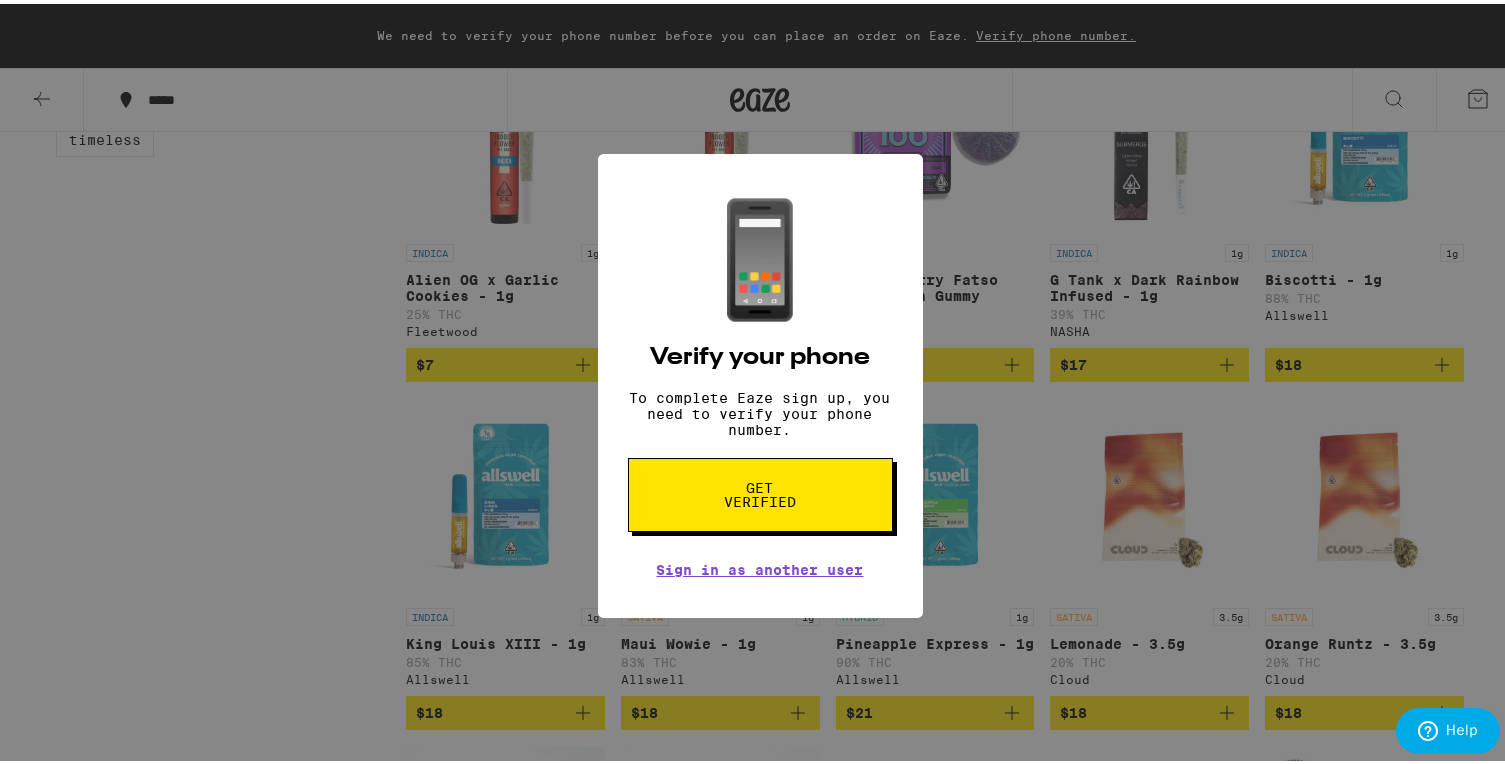 click on "Sign in as another user" at bounding box center [760, 566] 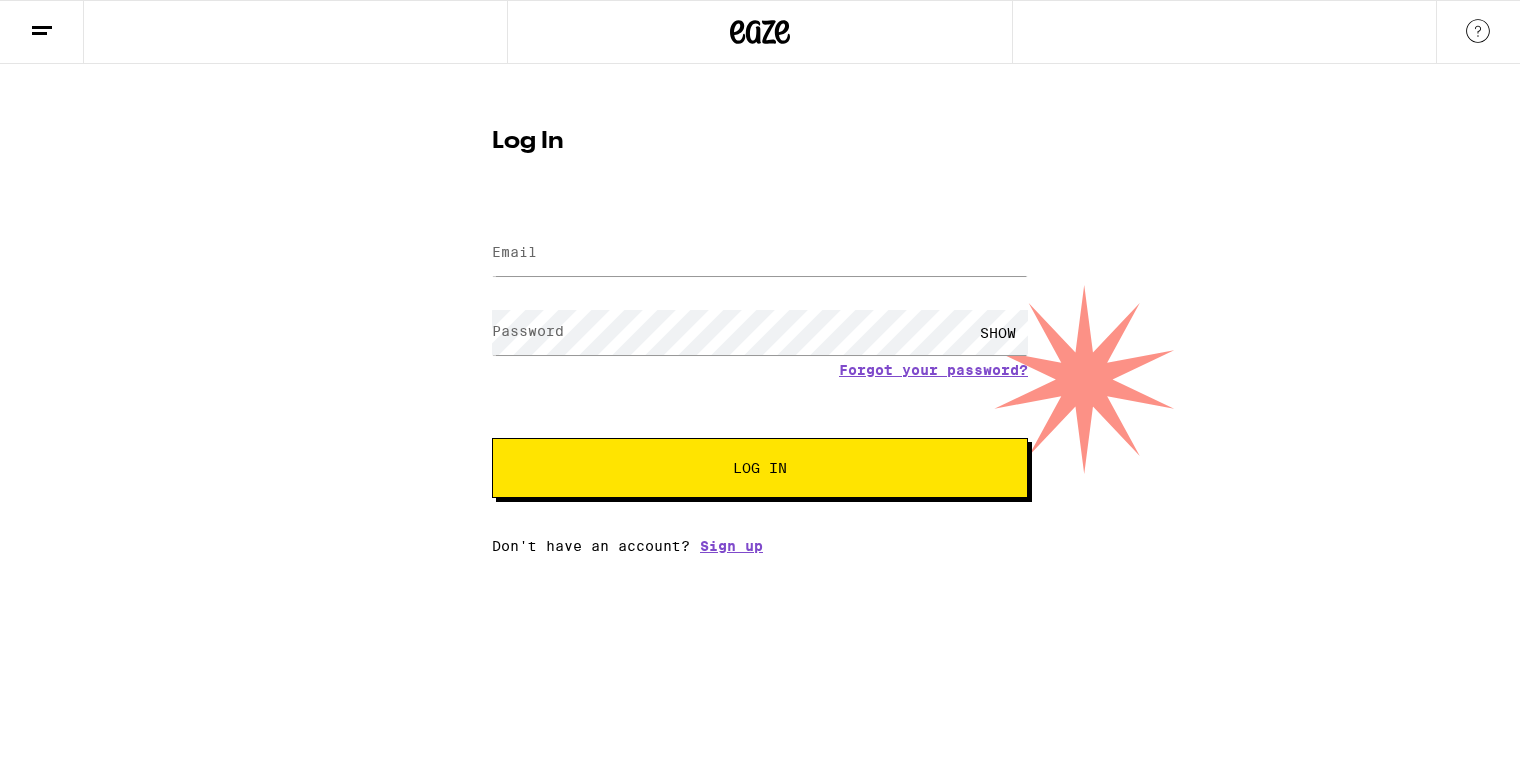 scroll, scrollTop: 0, scrollLeft: 0, axis: both 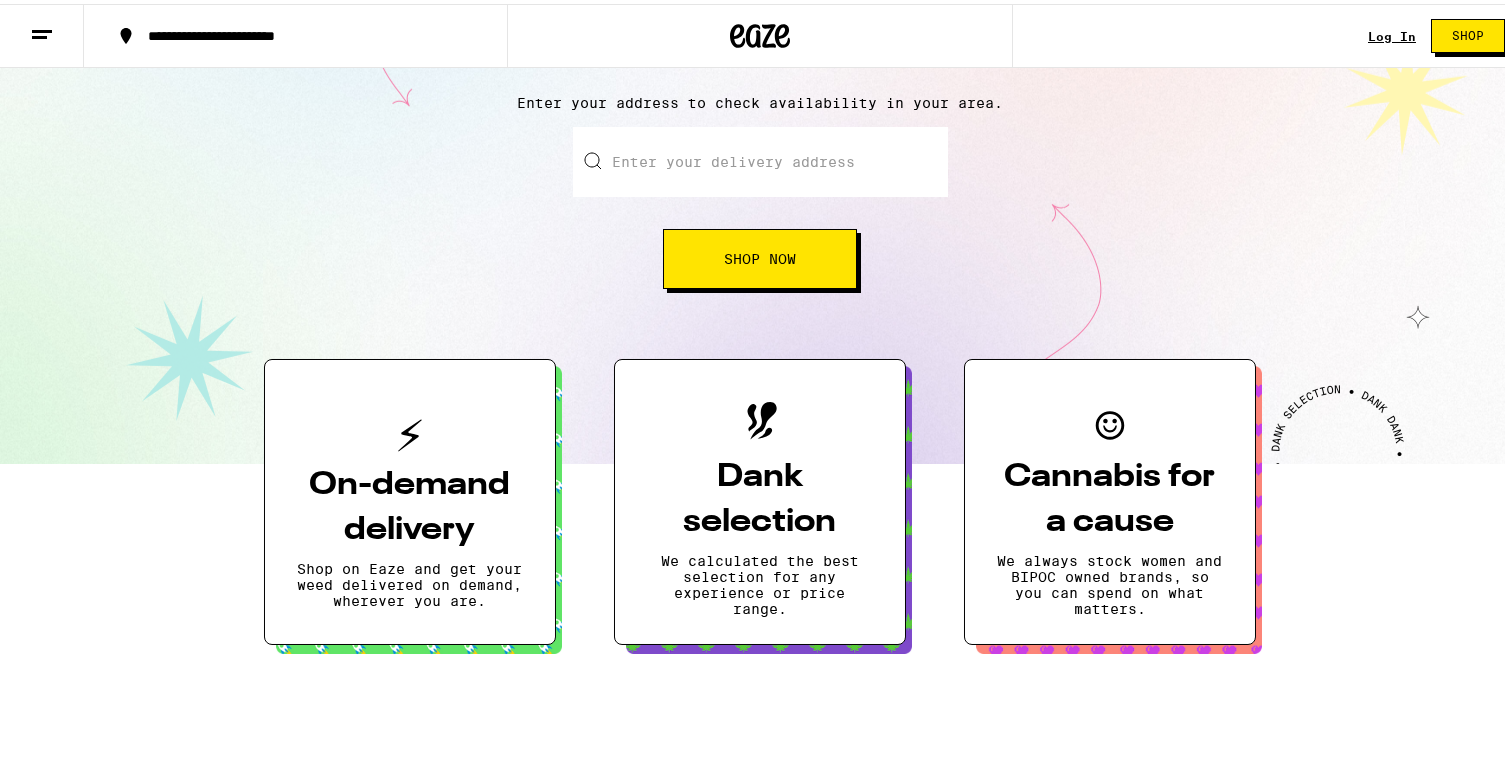 click on "Shop Now" at bounding box center (760, 255) 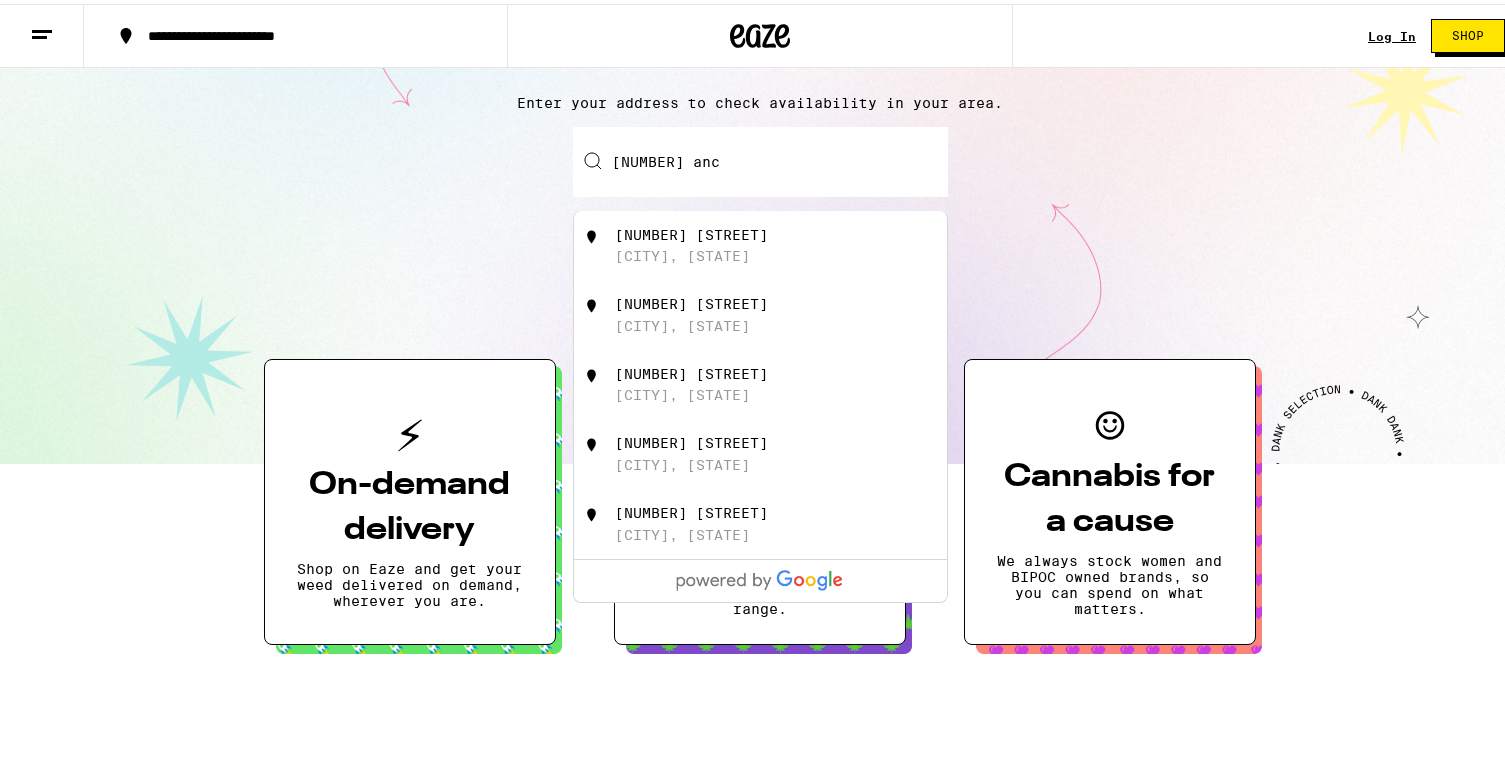 drag, startPoint x: 715, startPoint y: 248, endPoint x: 705, endPoint y: 300, distance: 52.95281 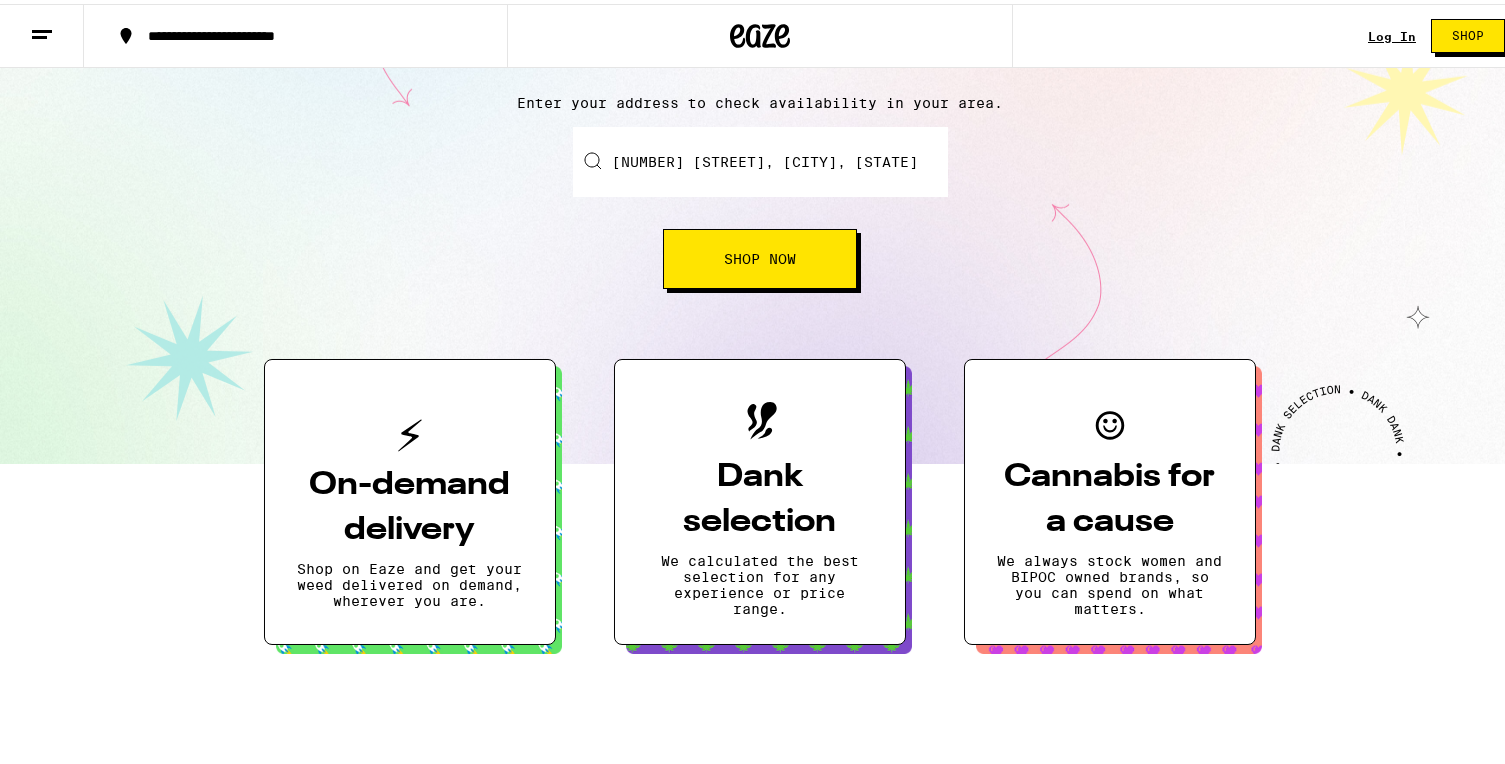 scroll, scrollTop: 264, scrollLeft: 0, axis: vertical 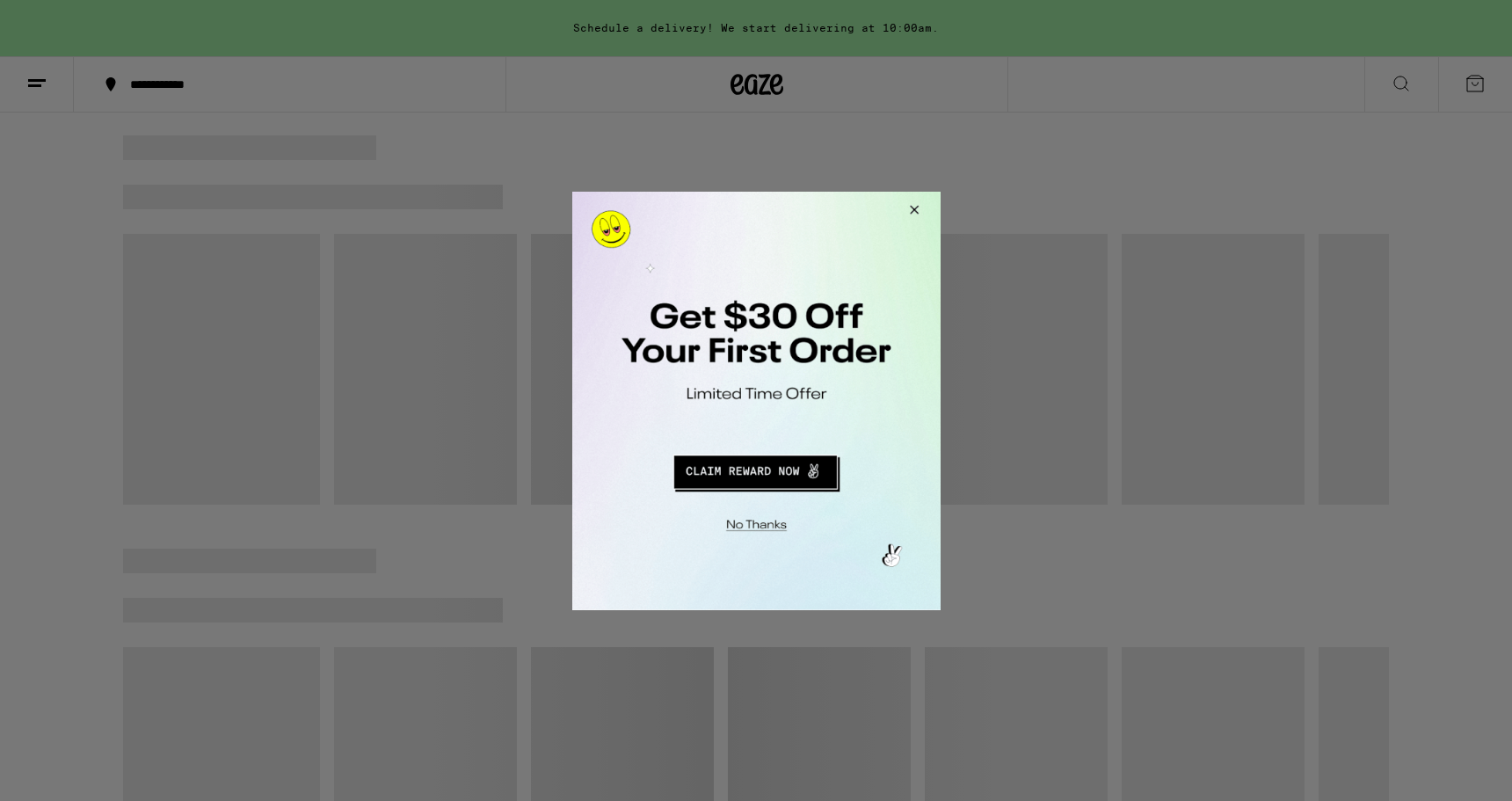 click at bounding box center (755, 400) 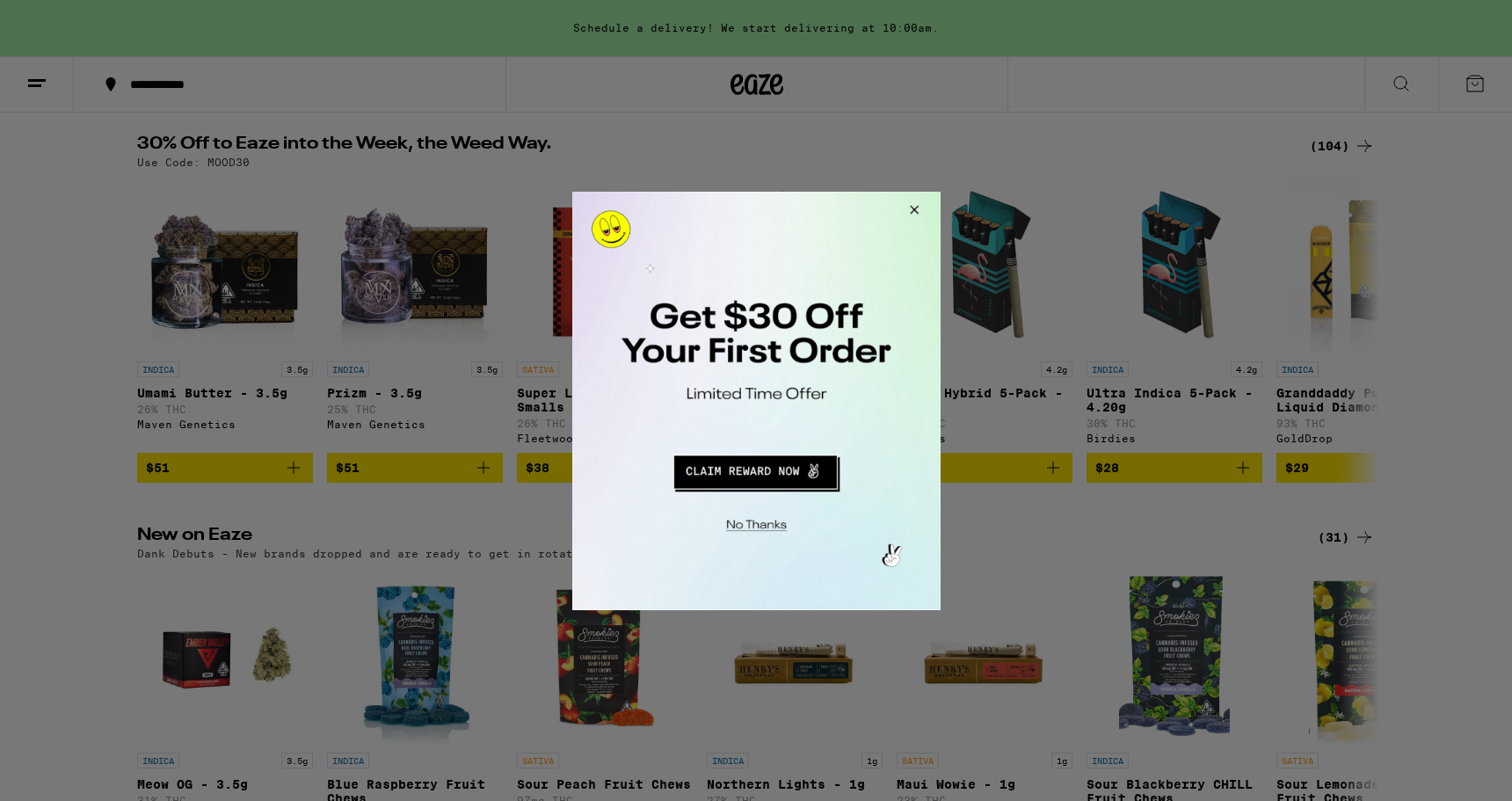click at bounding box center [755, 400] 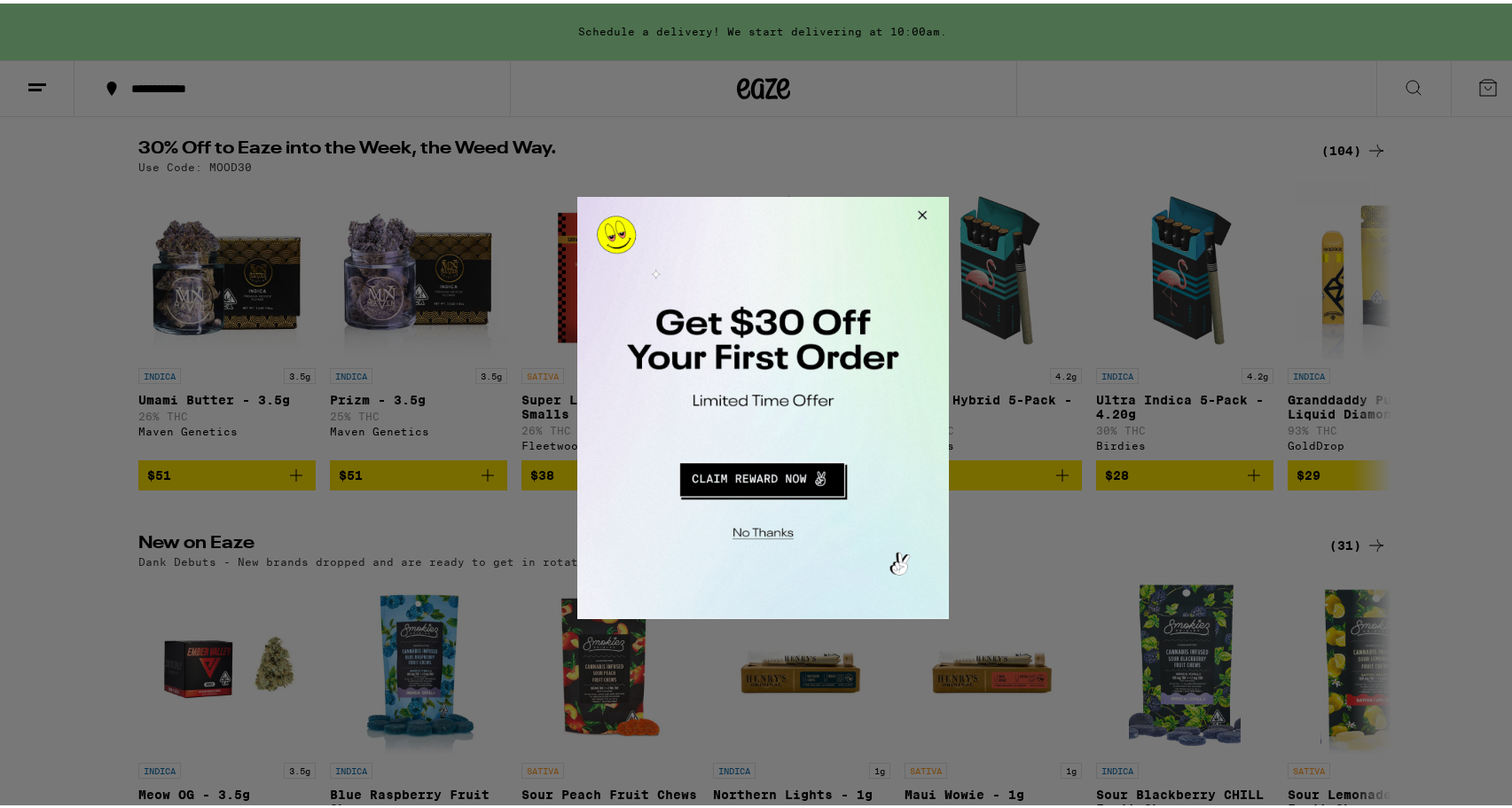 drag, startPoint x: 186, startPoint y: 339, endPoint x: 763, endPoint y: 533, distance: 608.7405 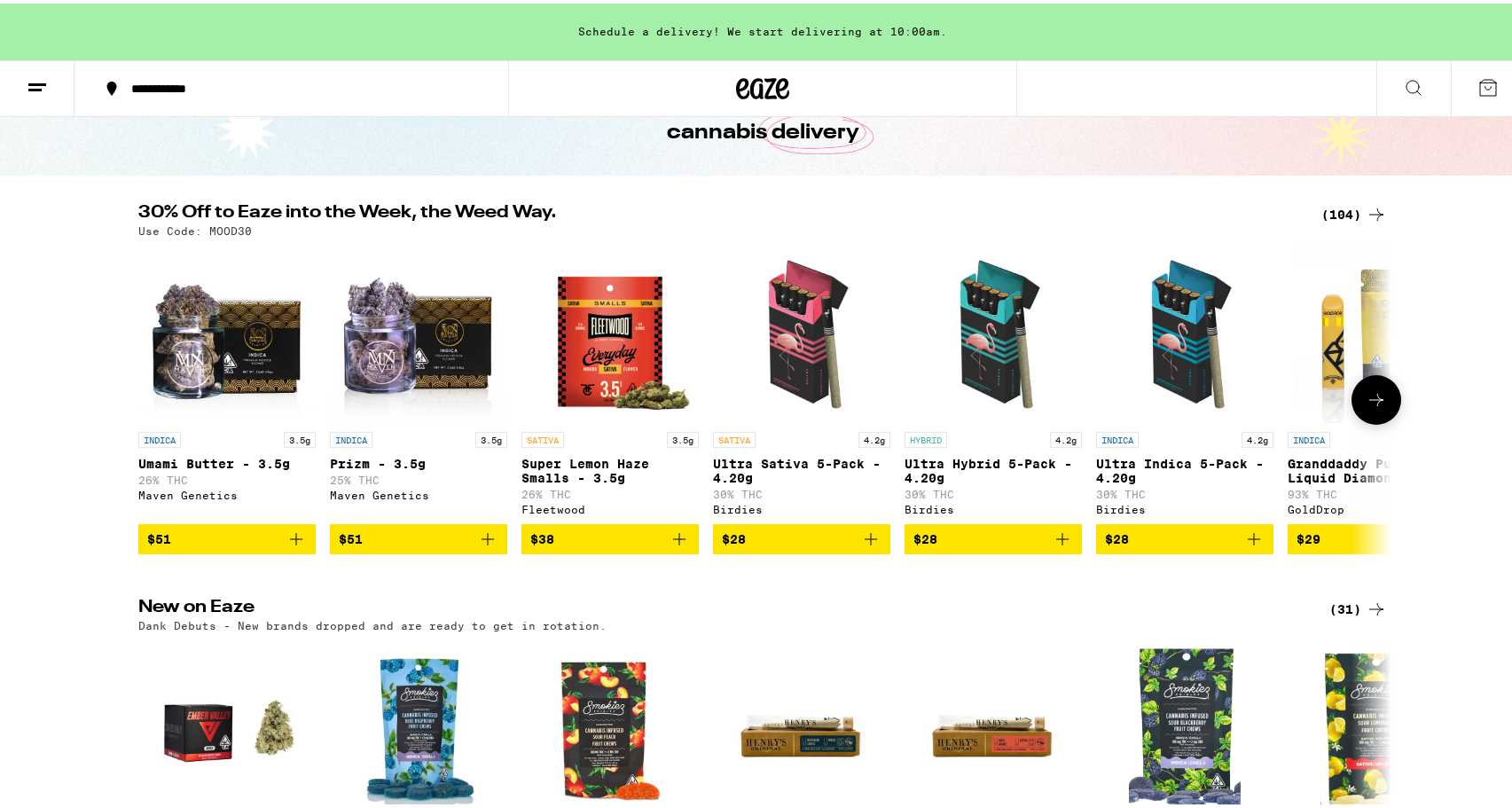 scroll, scrollTop: 0, scrollLeft: 0, axis: both 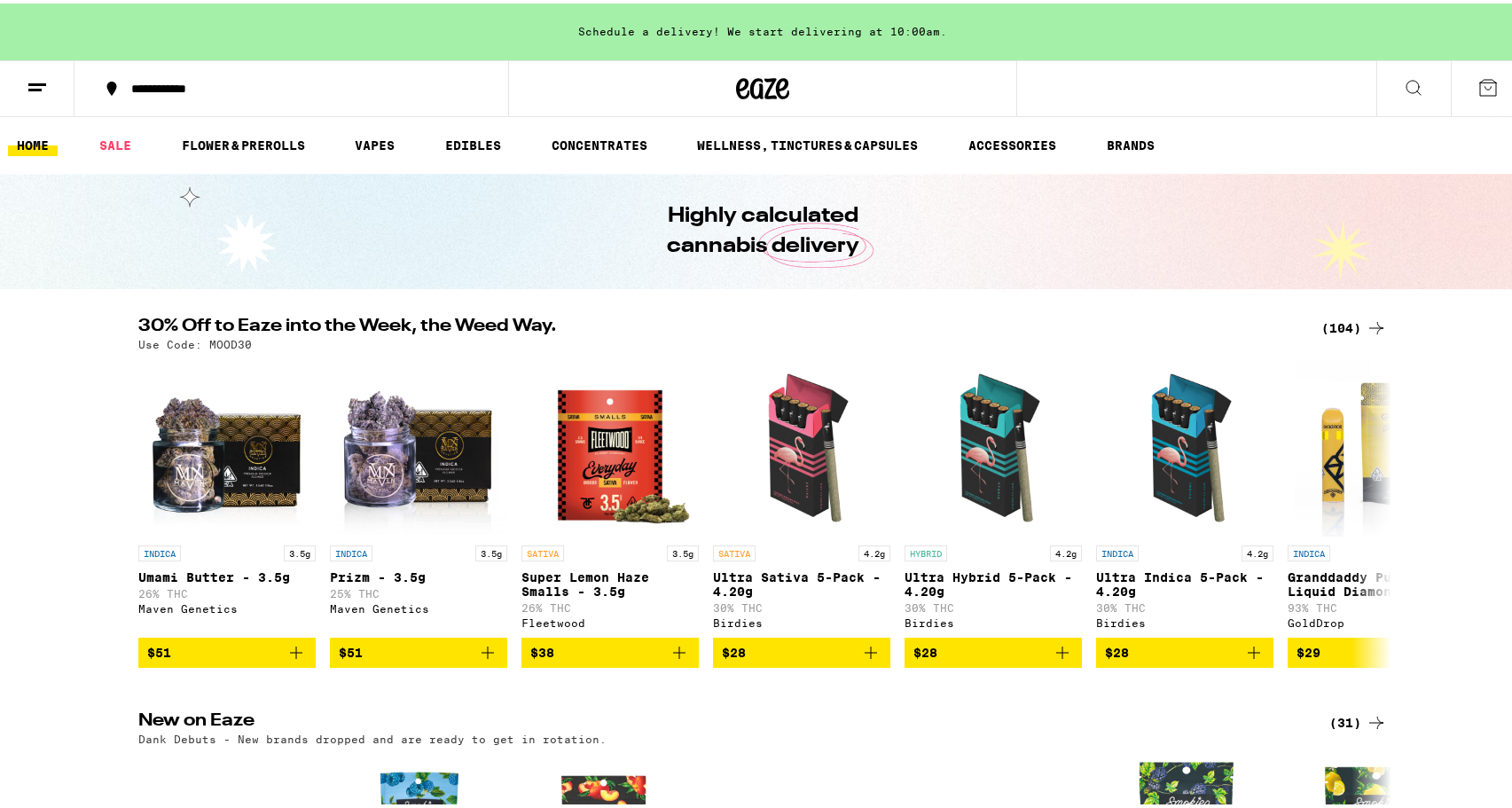 click on "(104)" at bounding box center [1354, 325] 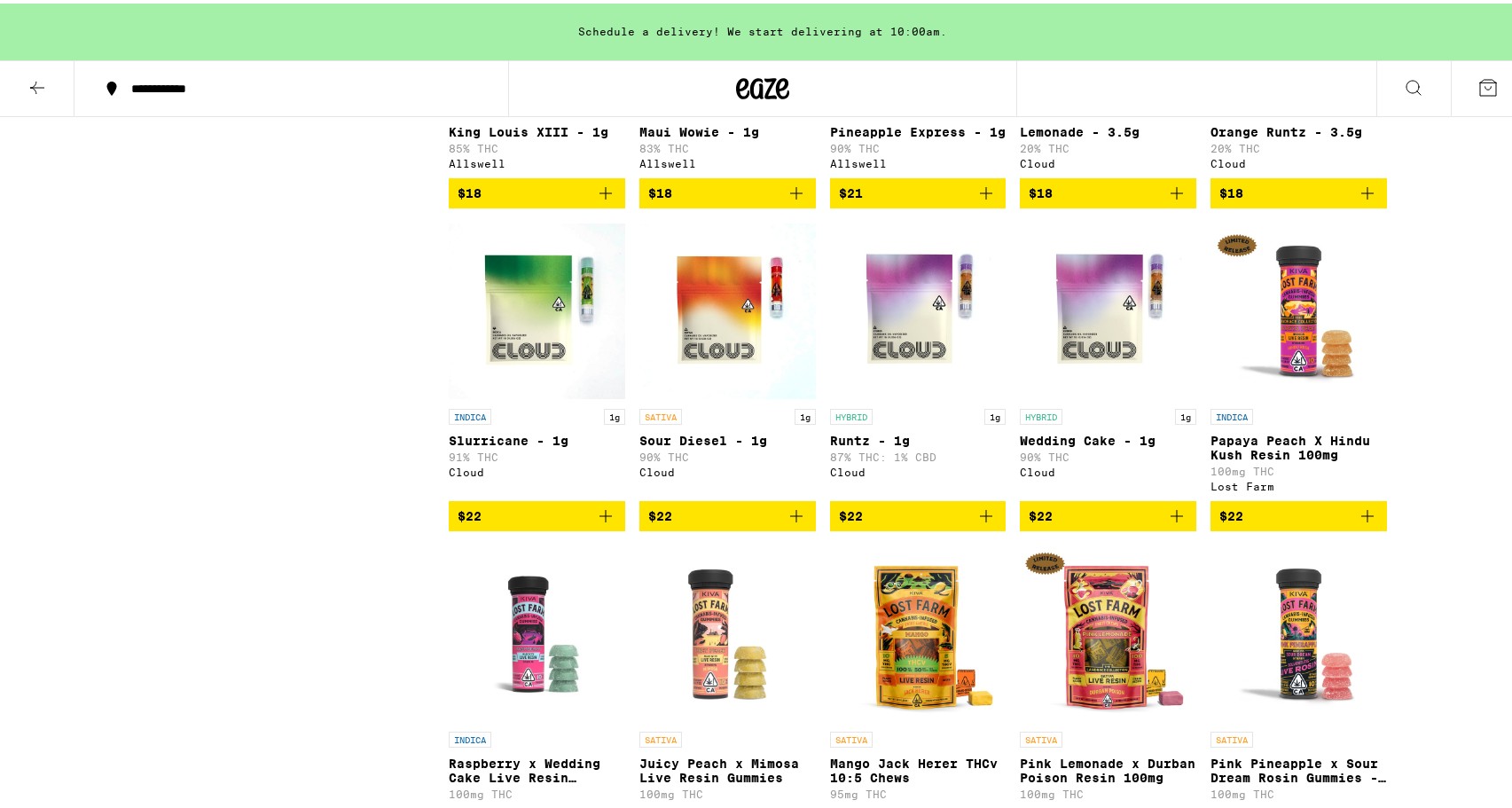 scroll, scrollTop: 1596, scrollLeft: 0, axis: vertical 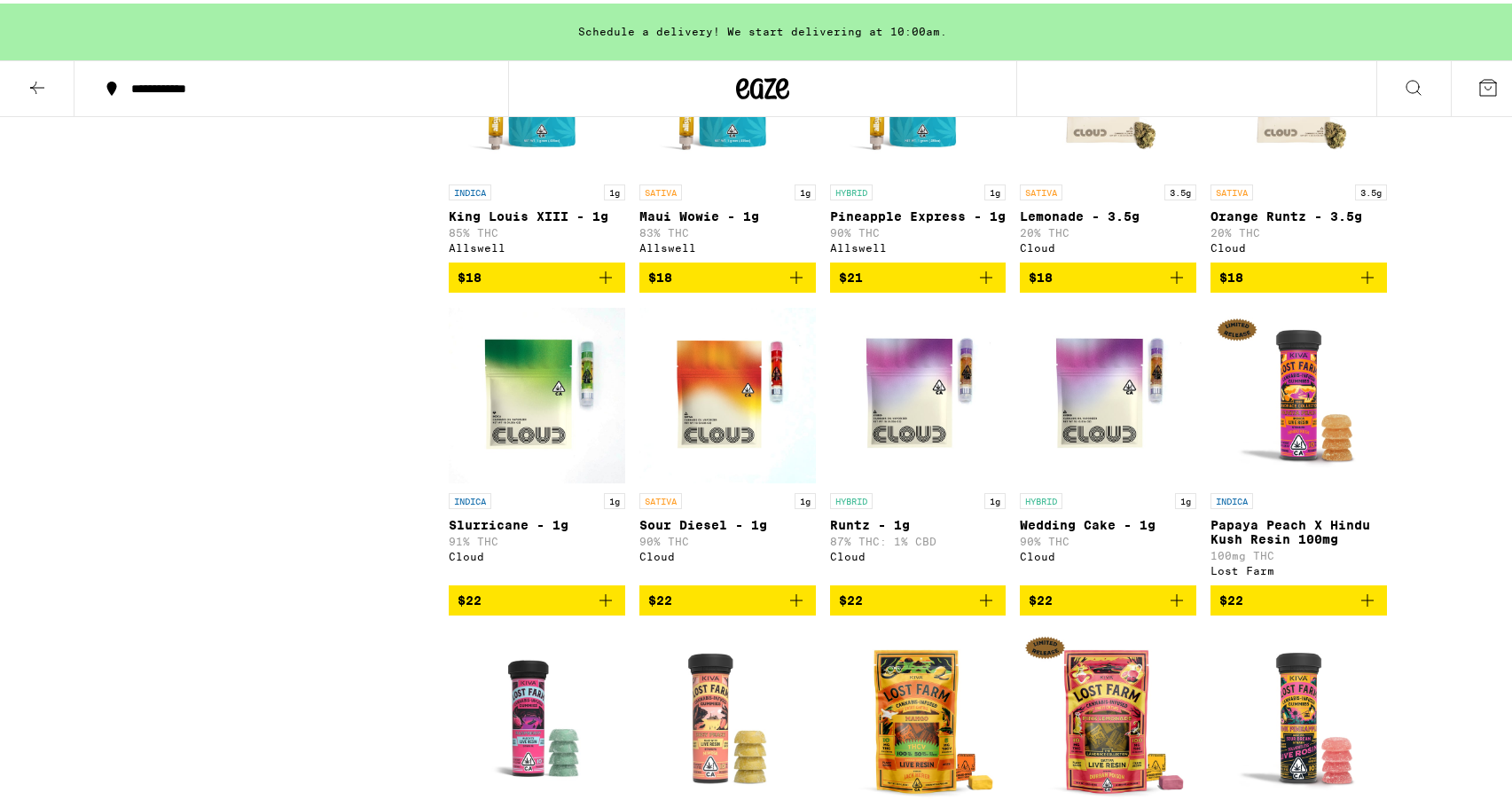 click on "Runtz - 1g" at bounding box center [918, 522] 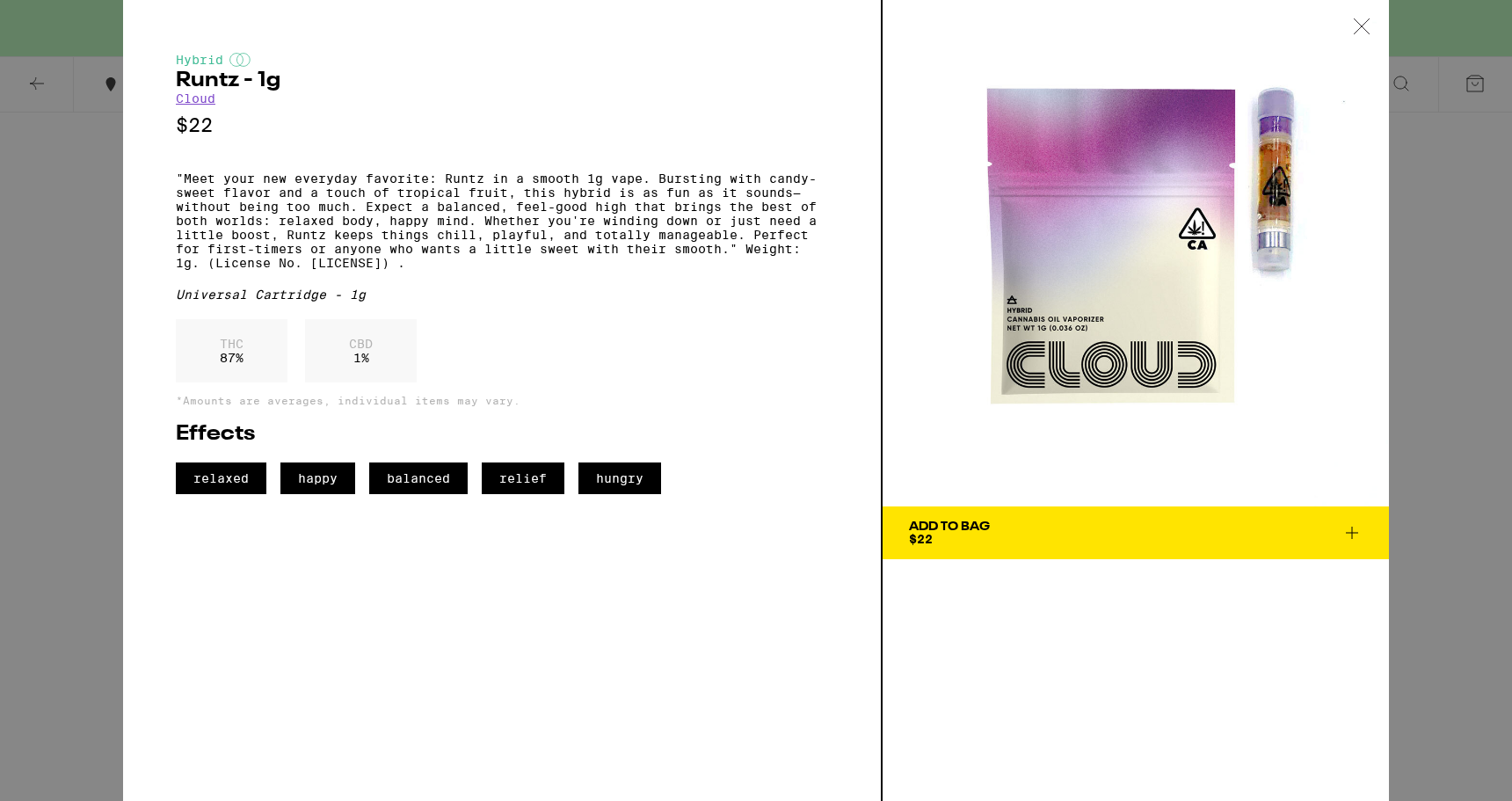 click on "Hybrid Runtz - 1g Cloud $22 "Meet your new everyday favorite: Runtz in a smooth 1g vape. Bursting with candy-sweet flavor and a touch of tropical fruit, this hybrid is as fun as it sounds—without being too much.
Expect a balanced, feel-good high that brings the best of both worlds: relaxed body, happy mind. Whether you're winding down or just need a little boost, Runtz keeps things chill, playful, and totally manageable.
Perfect for first-timers or anyone who wants a little sweet with their smooth."
Weight: 1g. (License No. [LICENSE]) . Universal Cartridge - 1g THC 87 % CBD 1 % *Amounts are averages, individual items may vary. Effects relaxed happy balanced relief hungry Add To Bag $22" at bounding box center (756, 400) 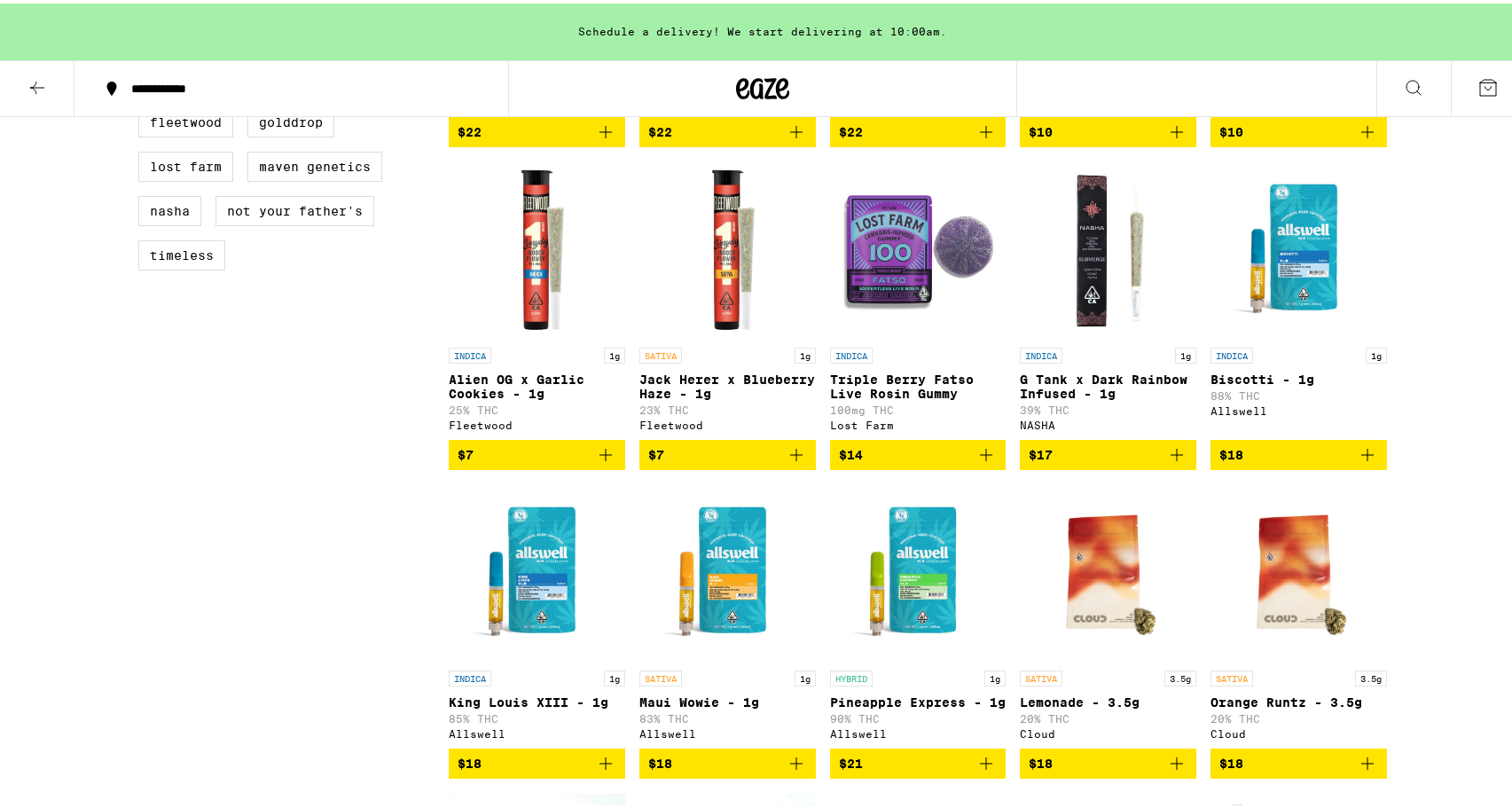 scroll, scrollTop: 1242, scrollLeft: 0, axis: vertical 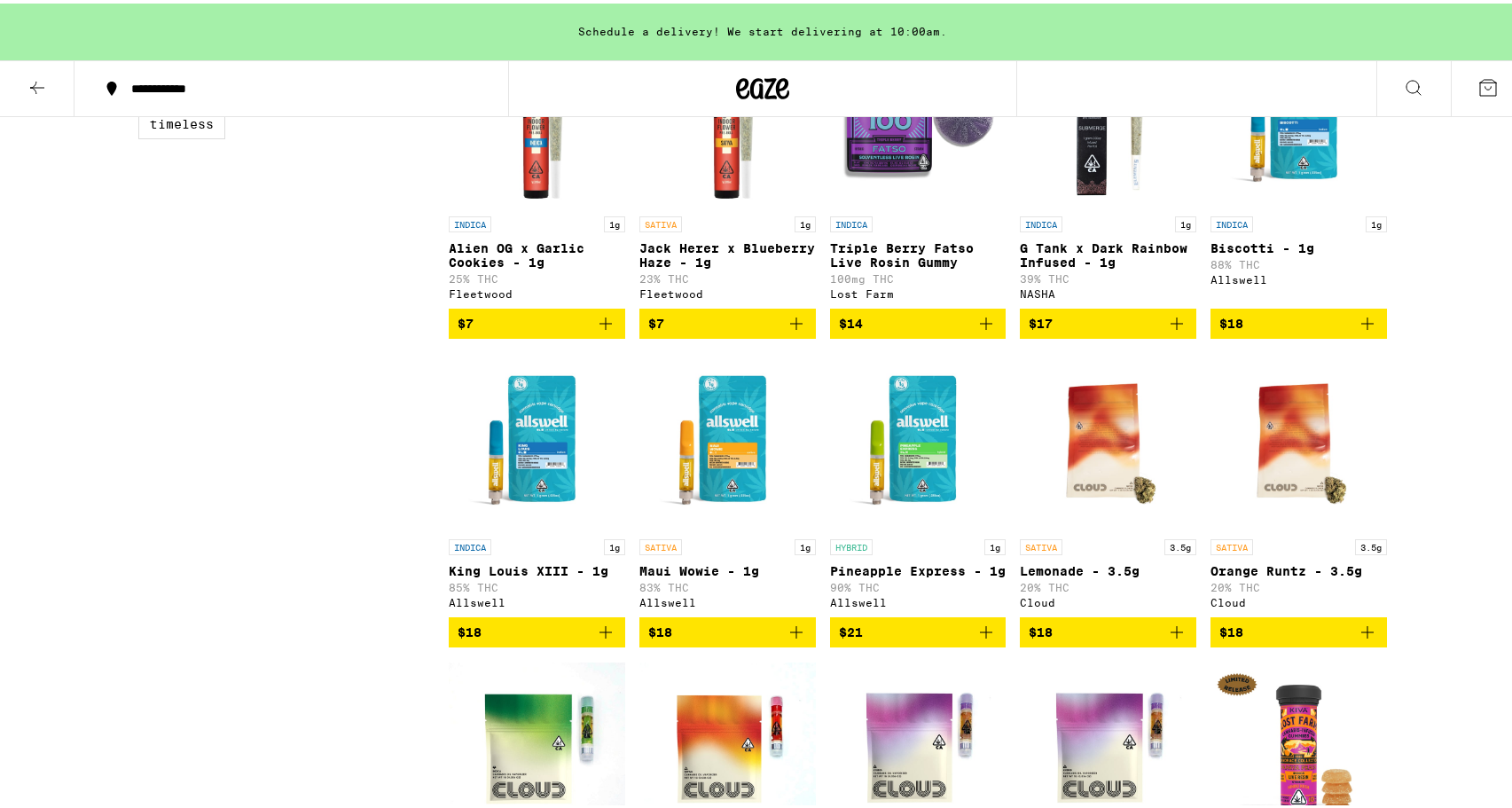 click on "83% THC" at bounding box center (727, 584) 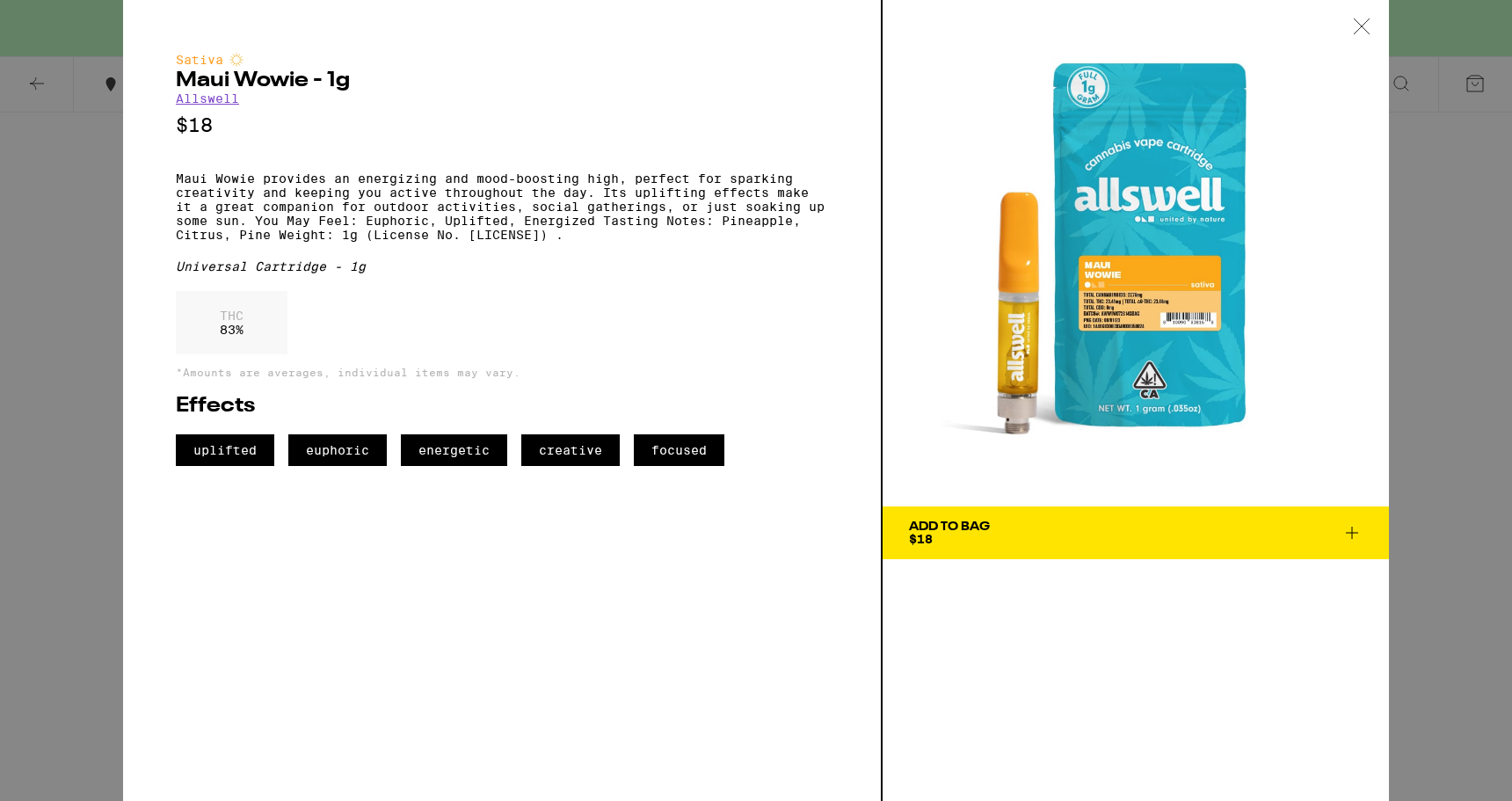 click on "Add To Bag $18" at bounding box center (1136, 533) 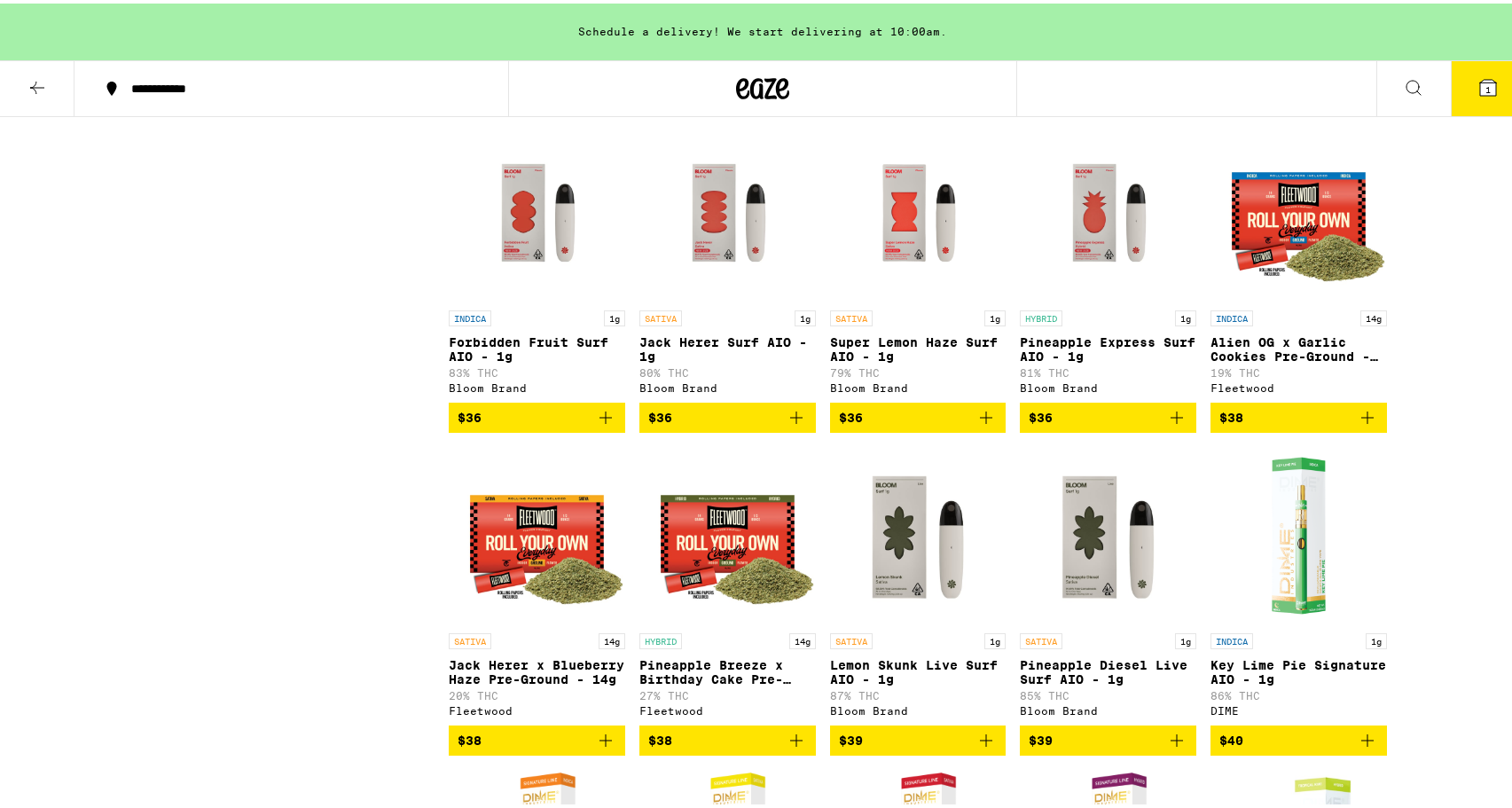 scroll, scrollTop: 4701, scrollLeft: 0, axis: vertical 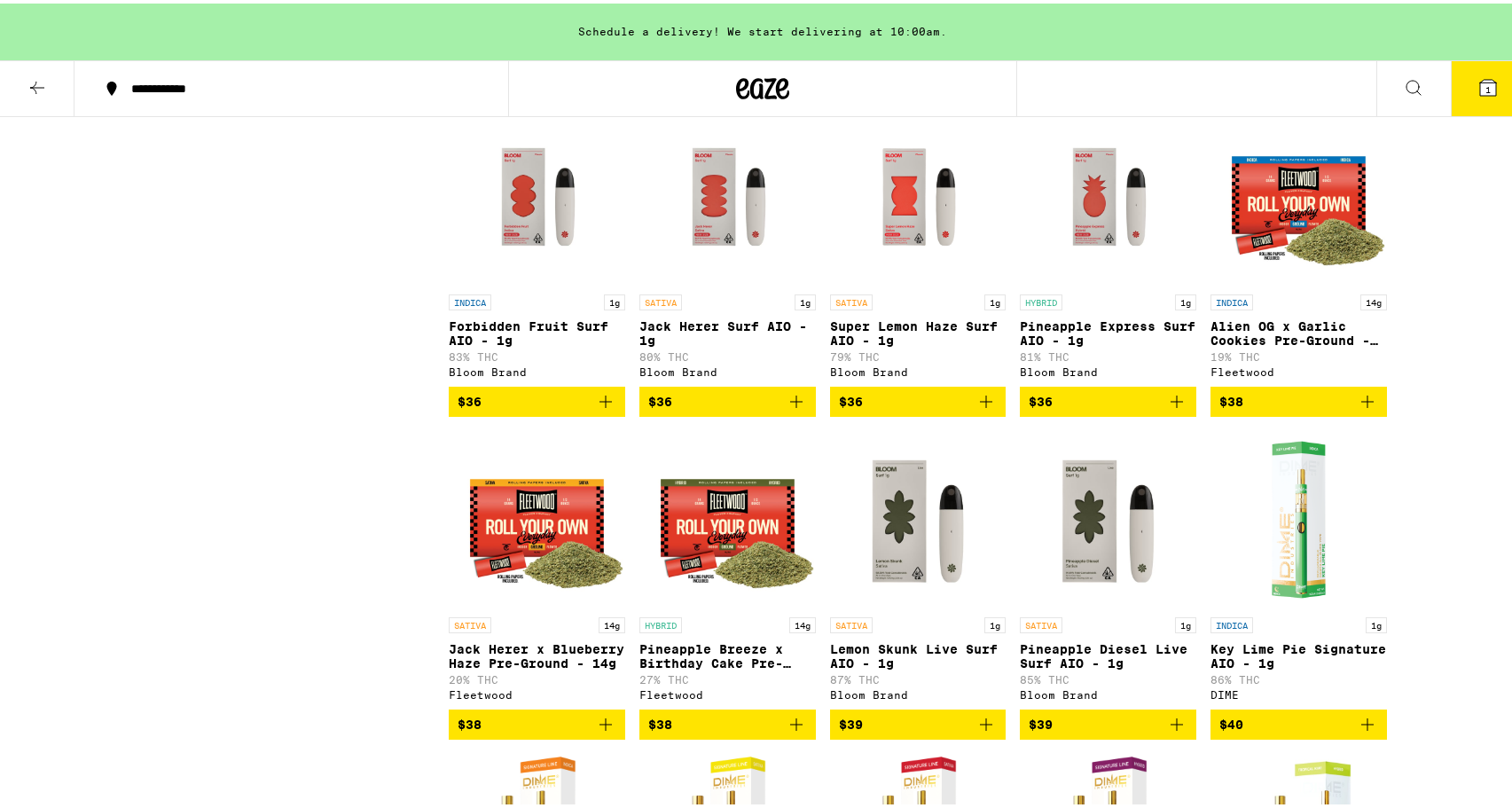 click on "$38" at bounding box center [1298, 398] 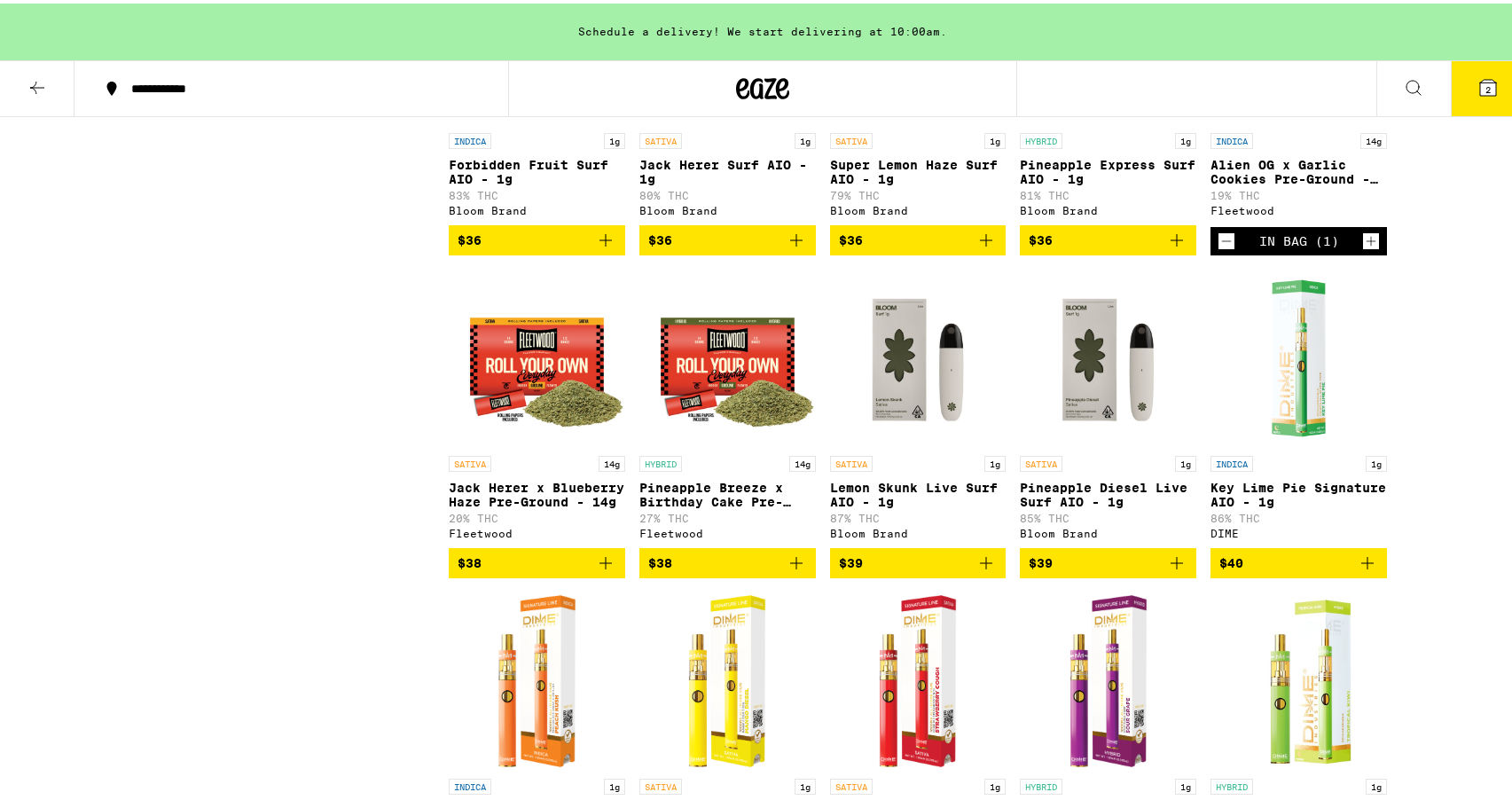 scroll, scrollTop: 4878, scrollLeft: 0, axis: vertical 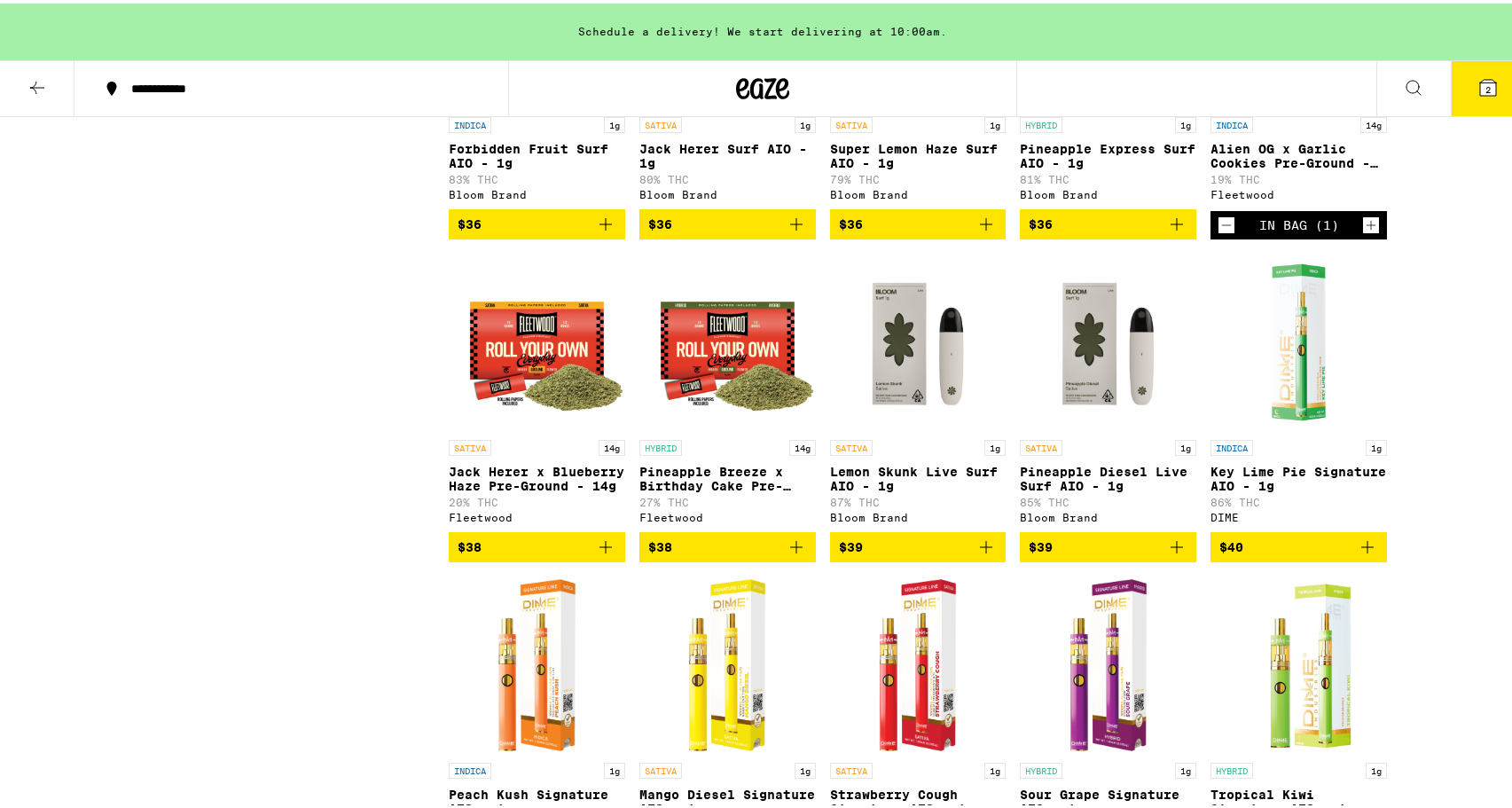 click 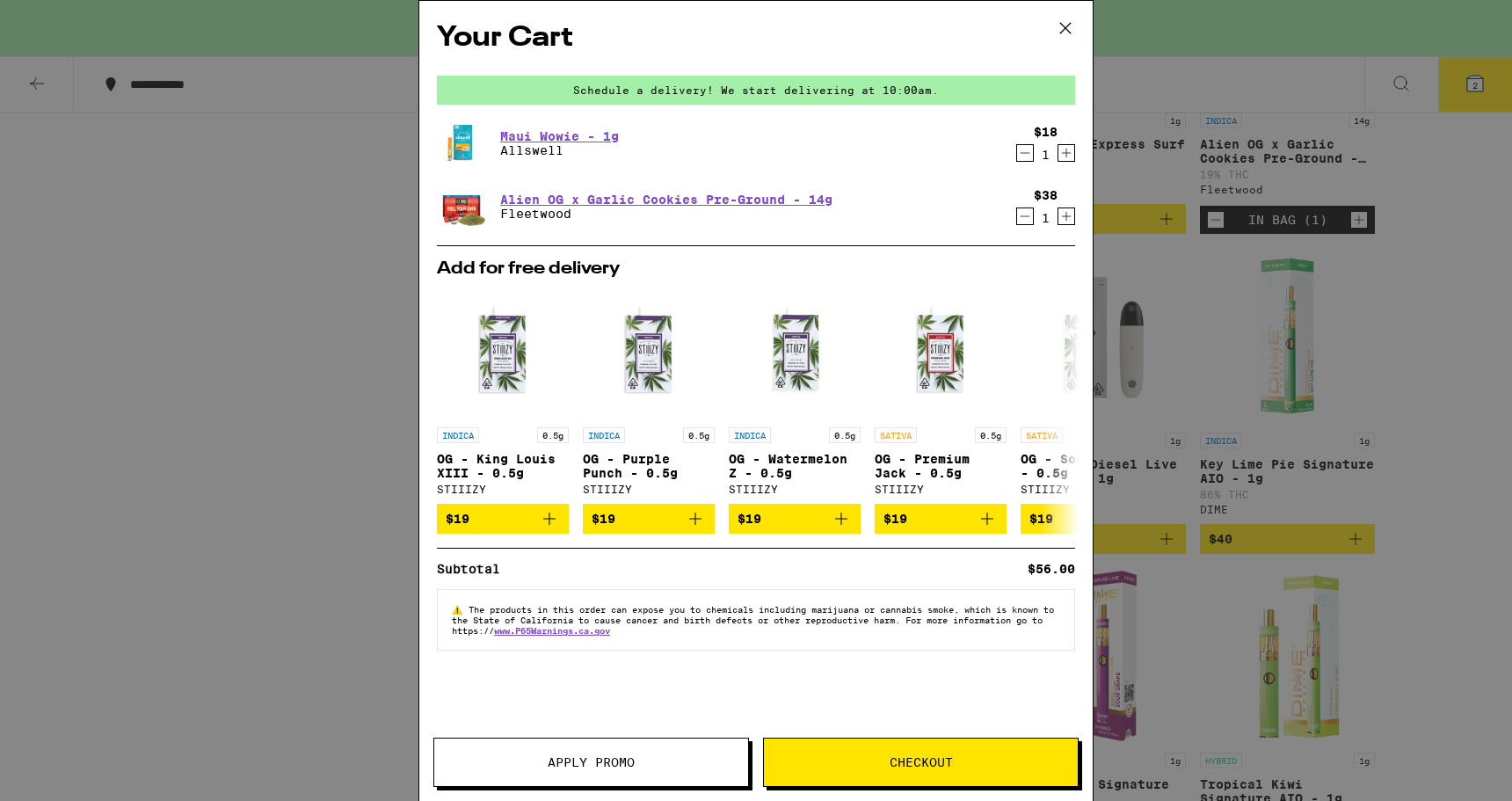 click on "Your Cart Schedule a delivery! We start delivering at 10:00am. Maui Wowie - 1g Allswell $18 1 Alien OG x Garlic Cookies Pre-Ground - 14g Fleetwood $38 1 Add for free delivery INDICA 0.5g OG - King Louis XIII - 0.5g STIIIZY $19 INDICA 0.5g OG - Purple Punch - 0.5g STIIIZY $19 INDICA 0.5g OG - Watermelon Z - 0.5g STIIIZY $19 SATIVA 0.5g OG - Premium Jack - 0.5g STIIIZY $19 SATIVA 0.5g OG - Sour Tangie - 0.5g STIIIZY $19 SATIVA 0.5g OG - Strawberry Cough - 0.5g STIIIZY $19 HYBRID 0.5g OG - Apple Fritter - 0.5g STIIIZY $19 HYBRID 0.5g OG - Blue Burst - 0.5g STIIIZY $19 SATIVA 1.3g California Limes Torpedo - 1.3g KGB Reserve $19 INDICA 1.3g Marshmallow OG Torpedo - 1.3g KGB Reserve $19 Subtotal $56.00 ⚠️ The products in this order can expose you to chemicals including marijuana or cannabis smoke, which is known to the State of California to cause cancer and birth defects or other reproductive harm. For more information go to https://www.P65Warnings.ca.gov Apply Promo Checkout" at bounding box center [756, 400] 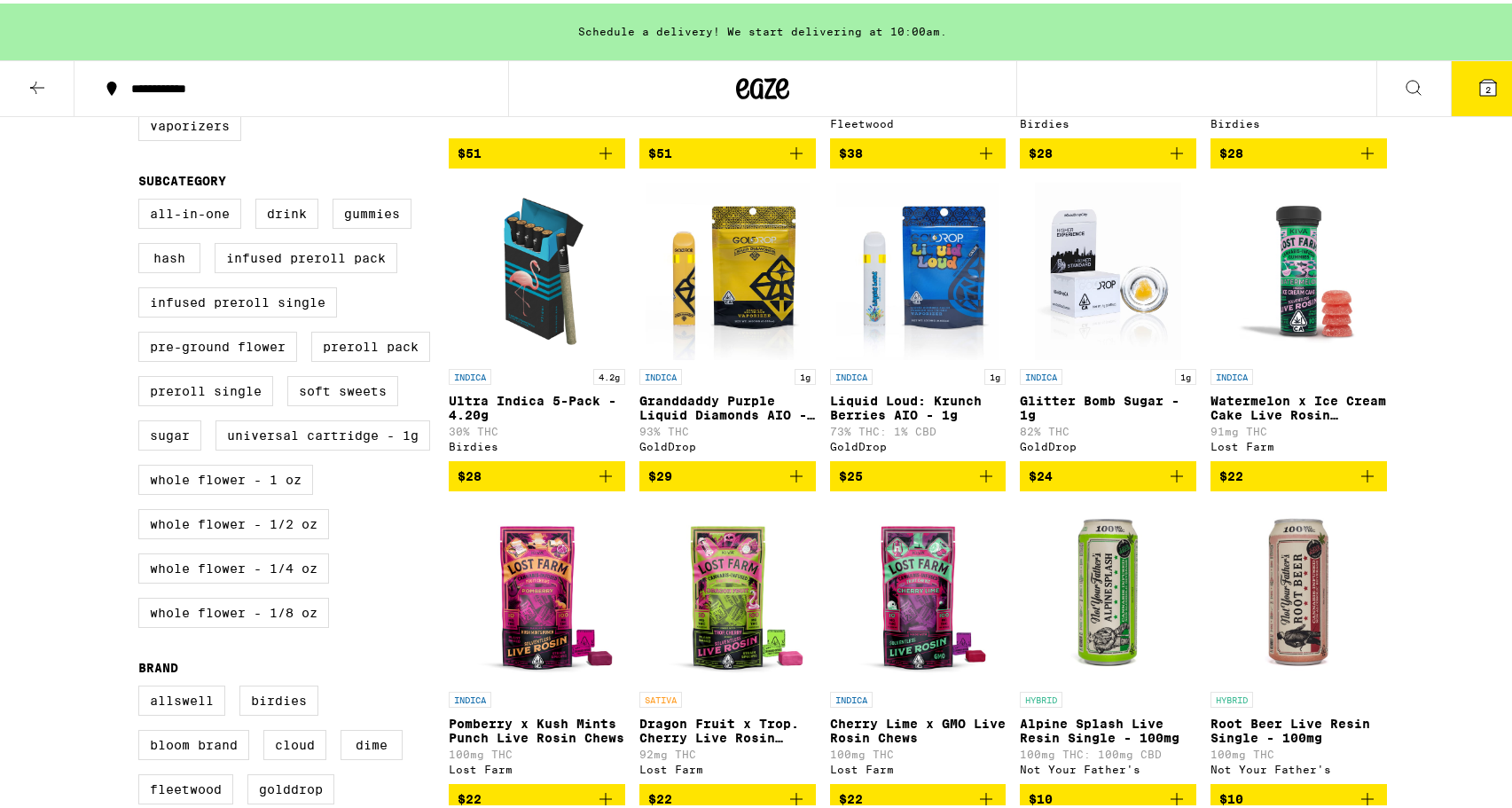 scroll, scrollTop: 0, scrollLeft: 0, axis: both 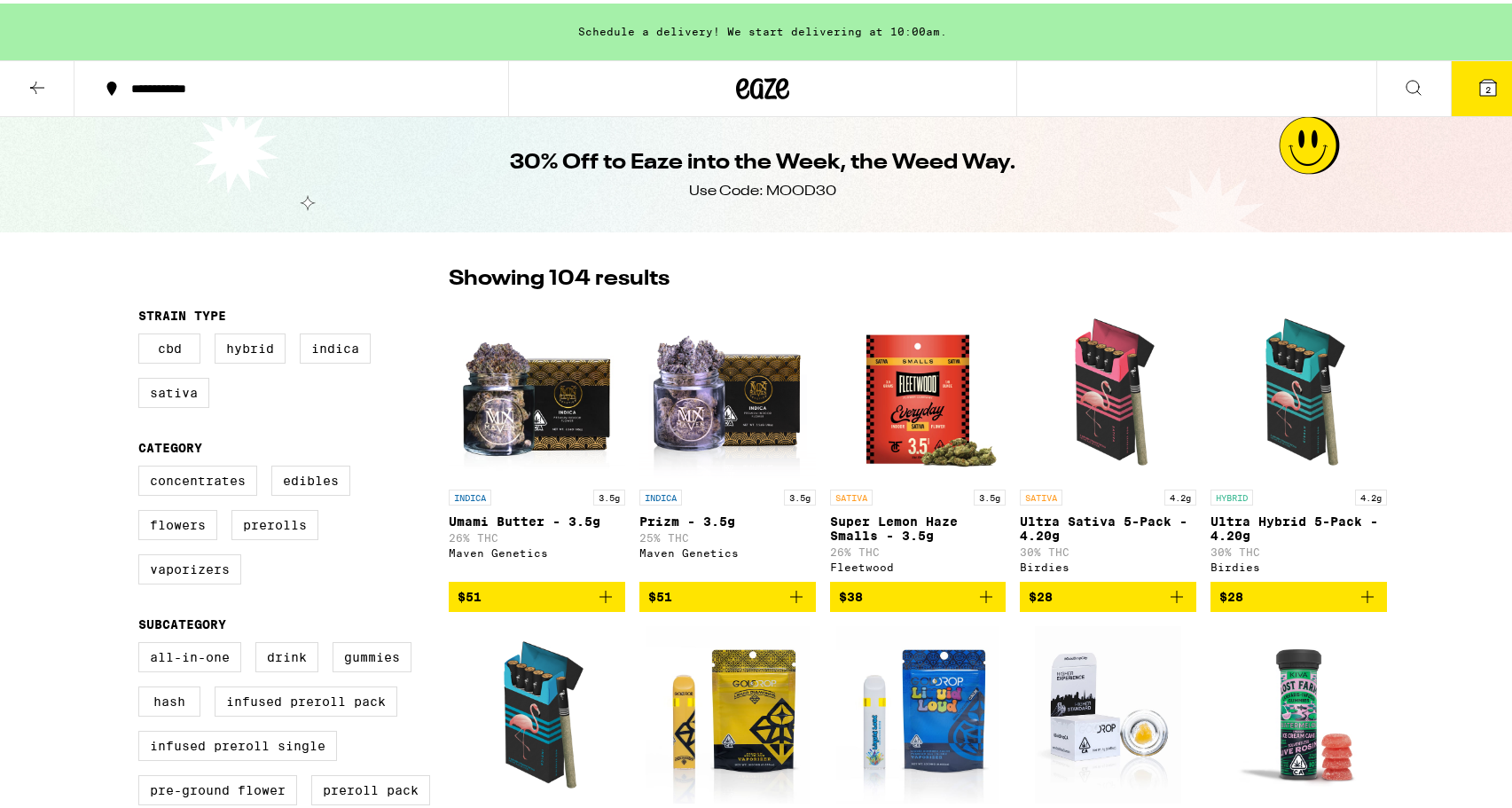 click on "2" at bounding box center (1488, 85) 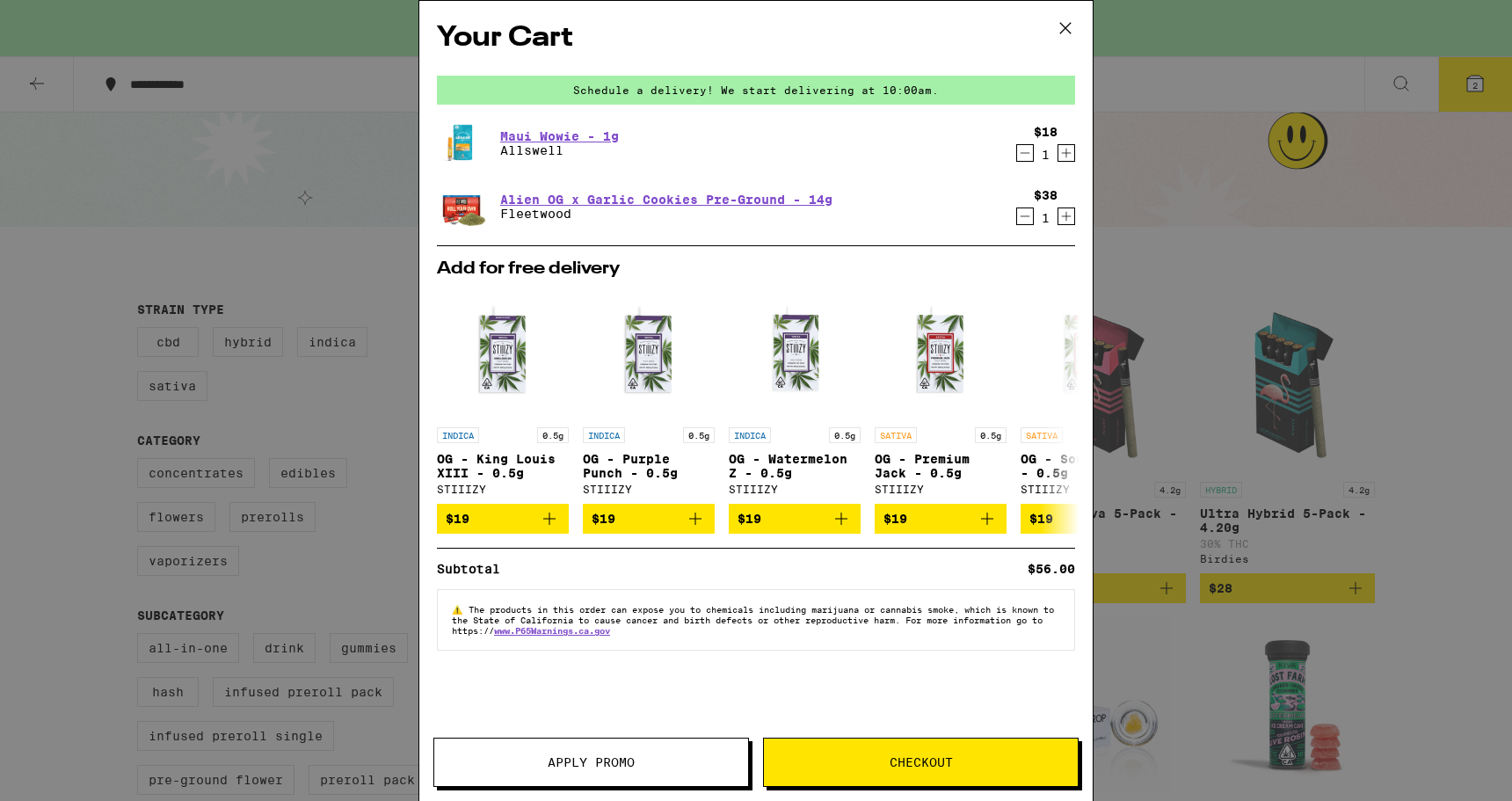 click on "Apply Promo" at bounding box center (591, 762) 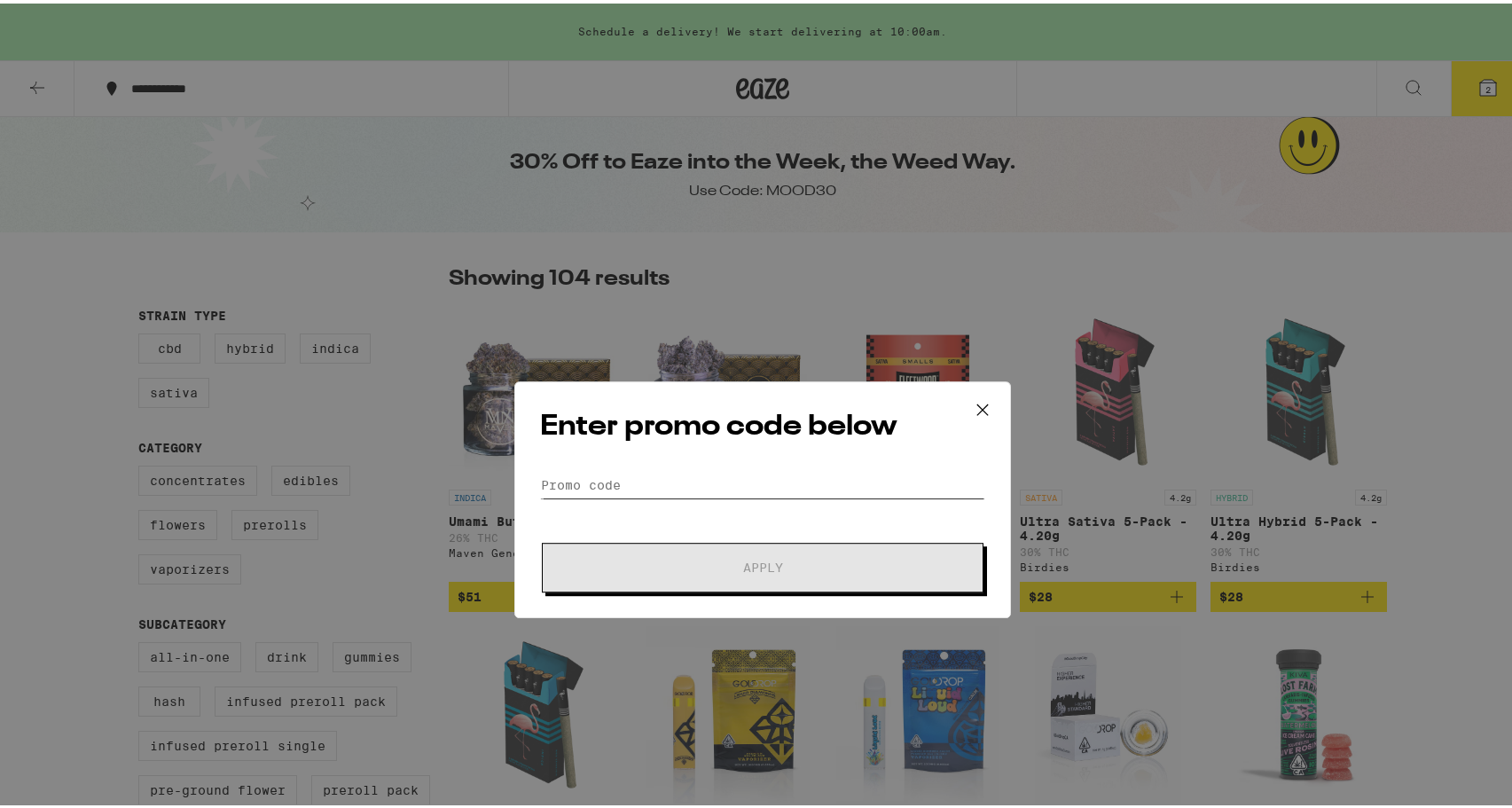 click on "Promo Code" at bounding box center [763, 389] 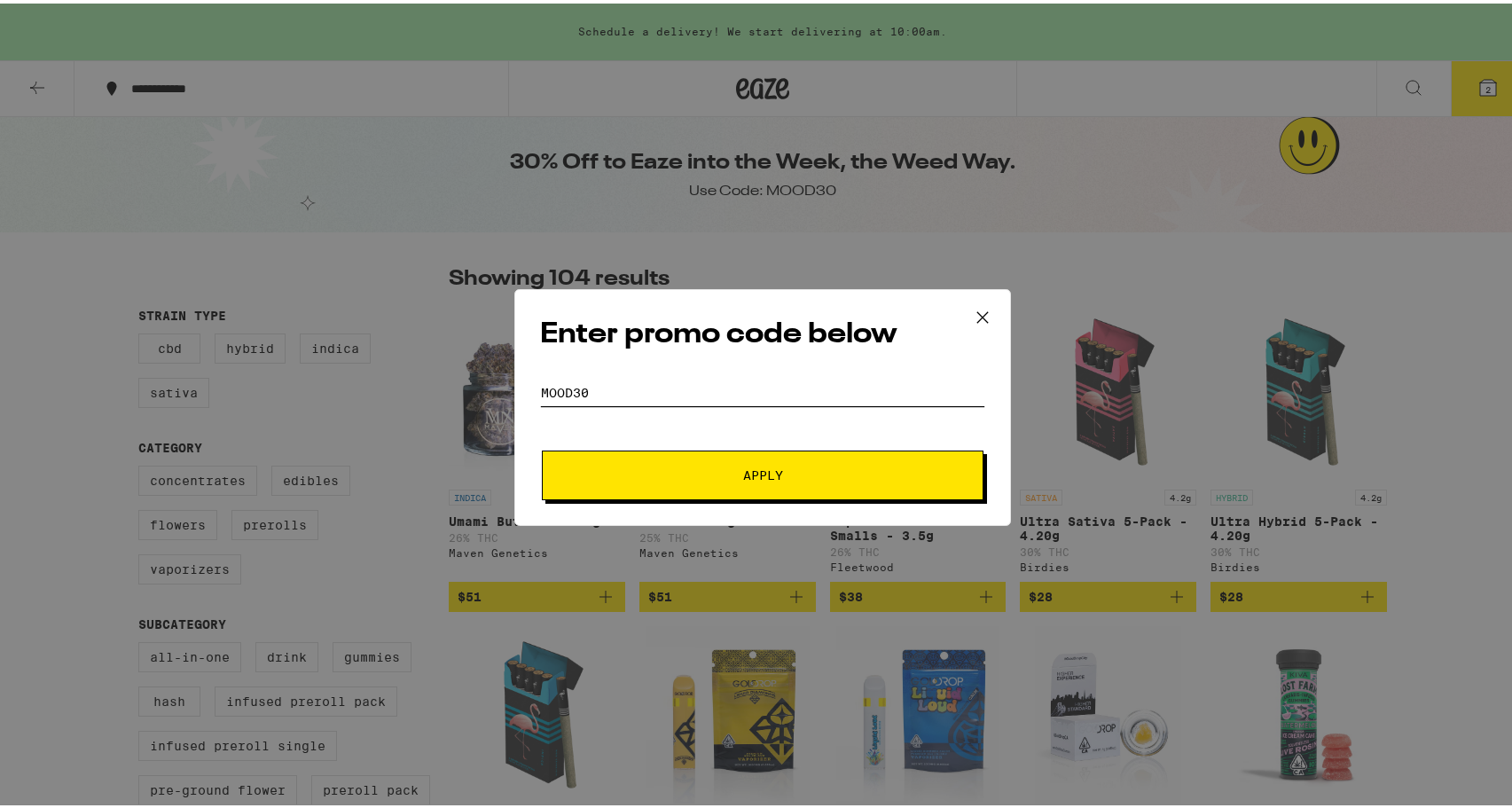 type on "MOOD30" 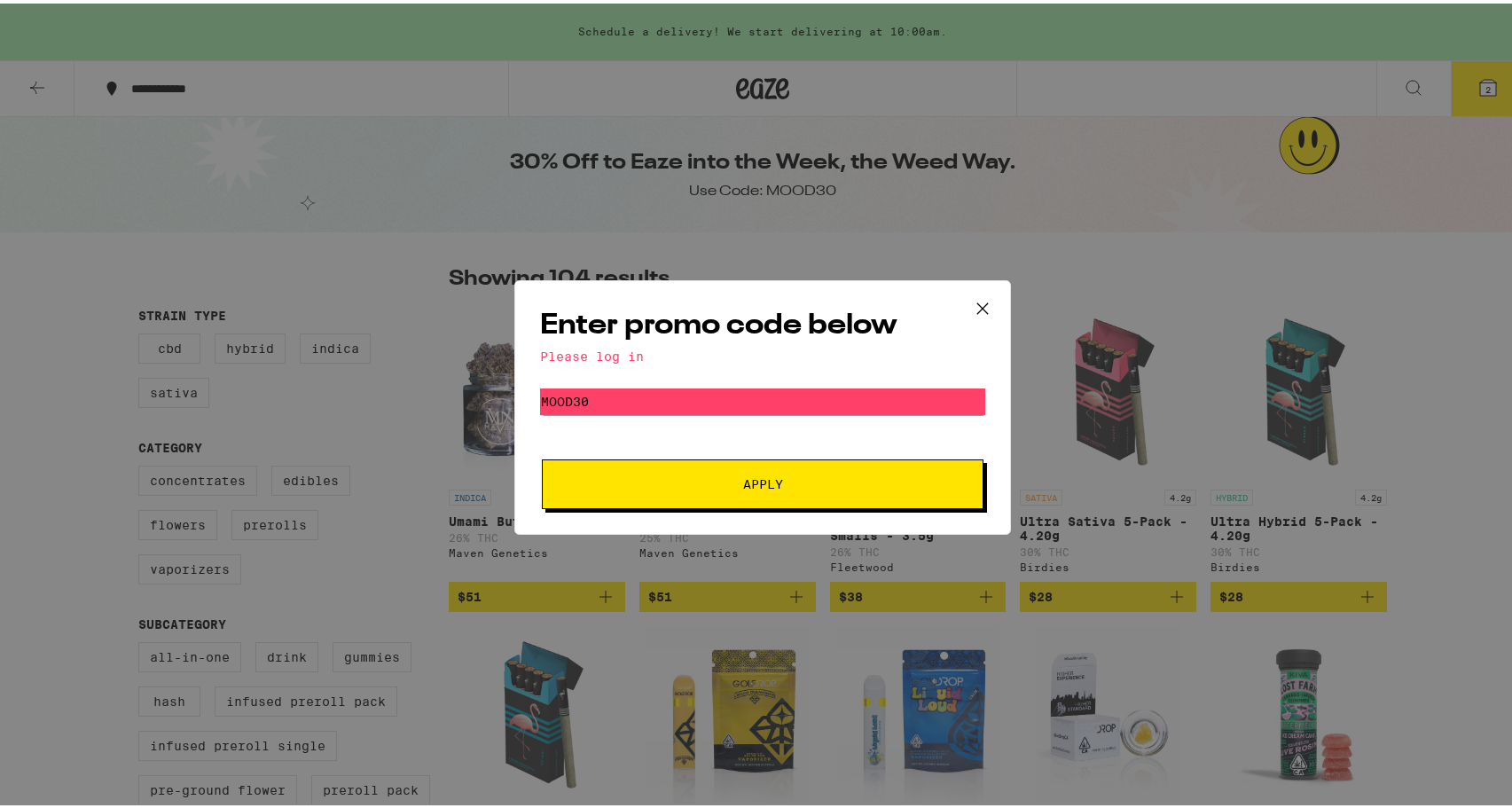click on "Apply" at bounding box center (763, 481) 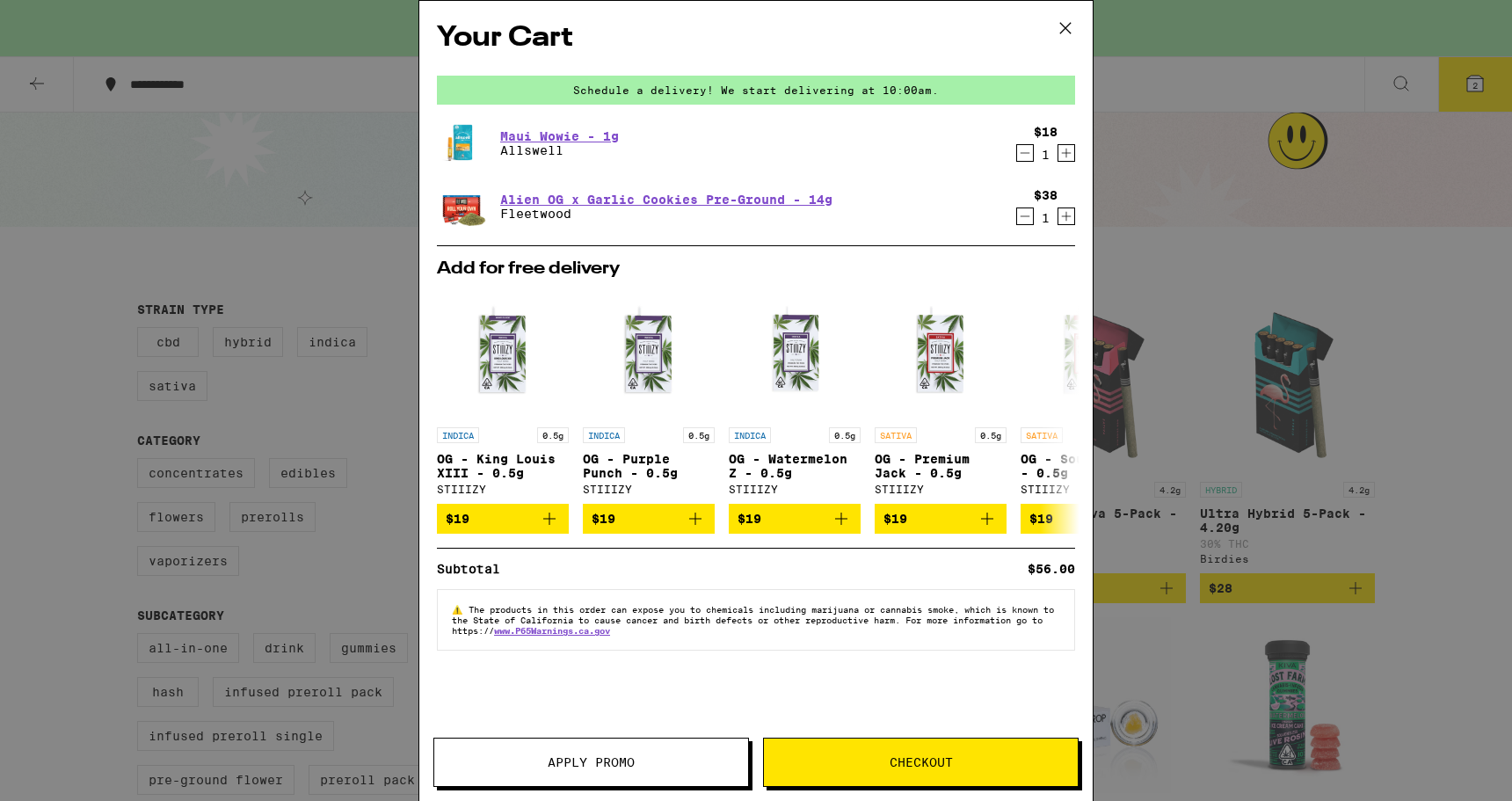 click on "Checkout" at bounding box center [920, 762] 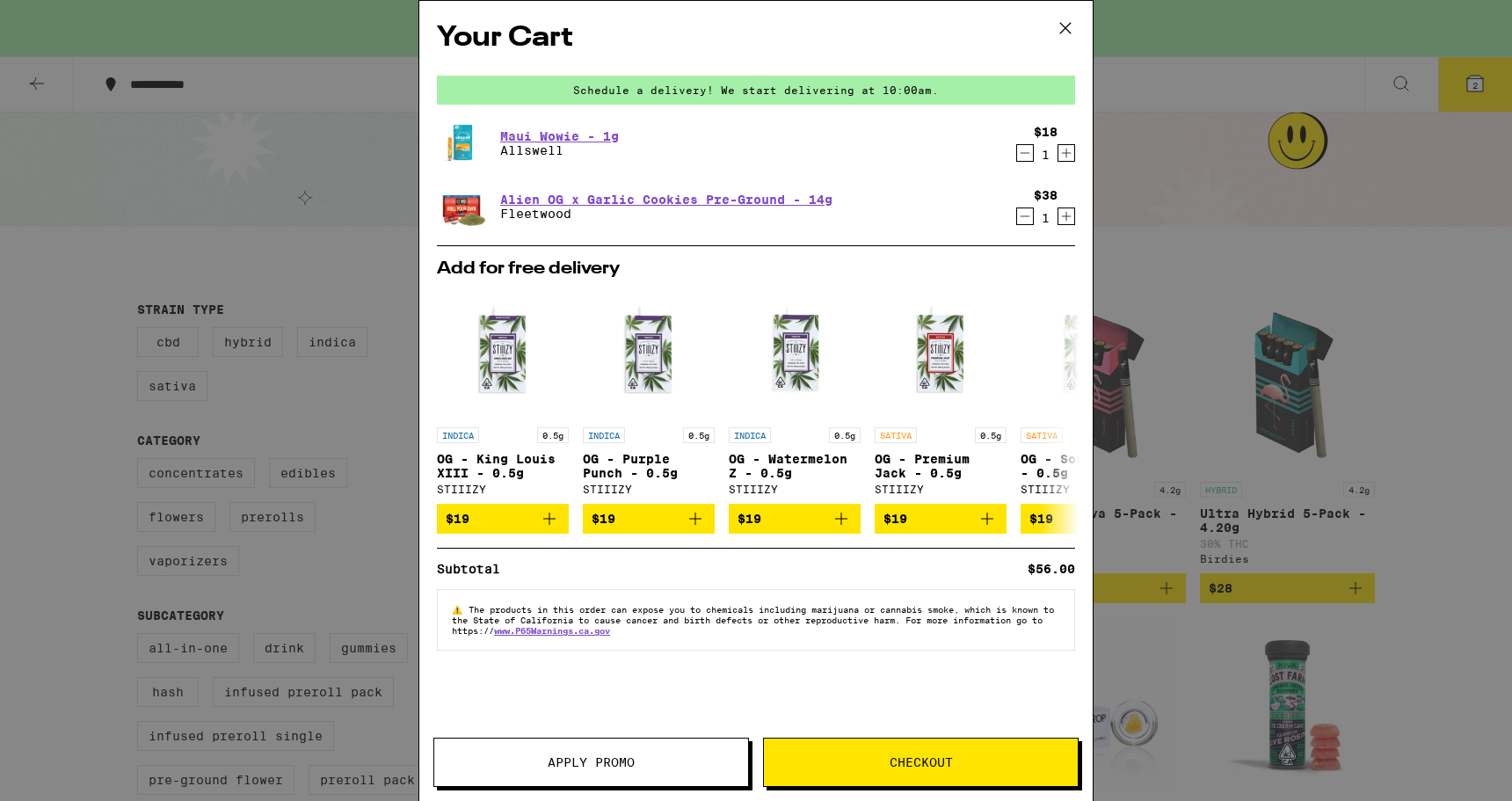 click on "Your Cart Schedule a delivery! We start delivering at 10:00am. Maui Wowie - 1g Allswell $18 1 Alien OG x Garlic Cookies Pre-Ground - 14g Fleetwood $38 1 Add for free delivery INDICA 0.5g OG - King Louis XIII - 0.5g STIIIZY $19 INDICA 0.5g OG - Purple Punch - 0.5g STIIIZY $19 INDICA 0.5g OG - Watermelon Z - 0.5g STIIIZY $19 SATIVA 0.5g OG - Premium Jack - 0.5g STIIIZY $19 SATIVA 0.5g OG - Sour Tangie - 0.5g STIIIZY $19 SATIVA 0.5g OG - Strawberry Cough - 0.5g STIIIZY $19 HYBRID 0.5g OG - Apple Fritter - 0.5g STIIIZY $19 HYBRID 0.5g OG - Blue Burst - 0.5g STIIIZY $19 SATIVA 1.3g California Limes Torpedo - 1.3g KGB Reserve $19 INDICA 1.3g Marshmallow OG Torpedo - 1.3g KGB Reserve $19 Subtotal $56.00 ⚠️ The products in this order can expose you to chemicals including marijuana or cannabis smoke, which is known to the State of California to cause cancer and birth defects or other reproductive harm. For more information go to https://www.P65Warnings.ca.gov Apply Promo Checkout" at bounding box center [756, 400] 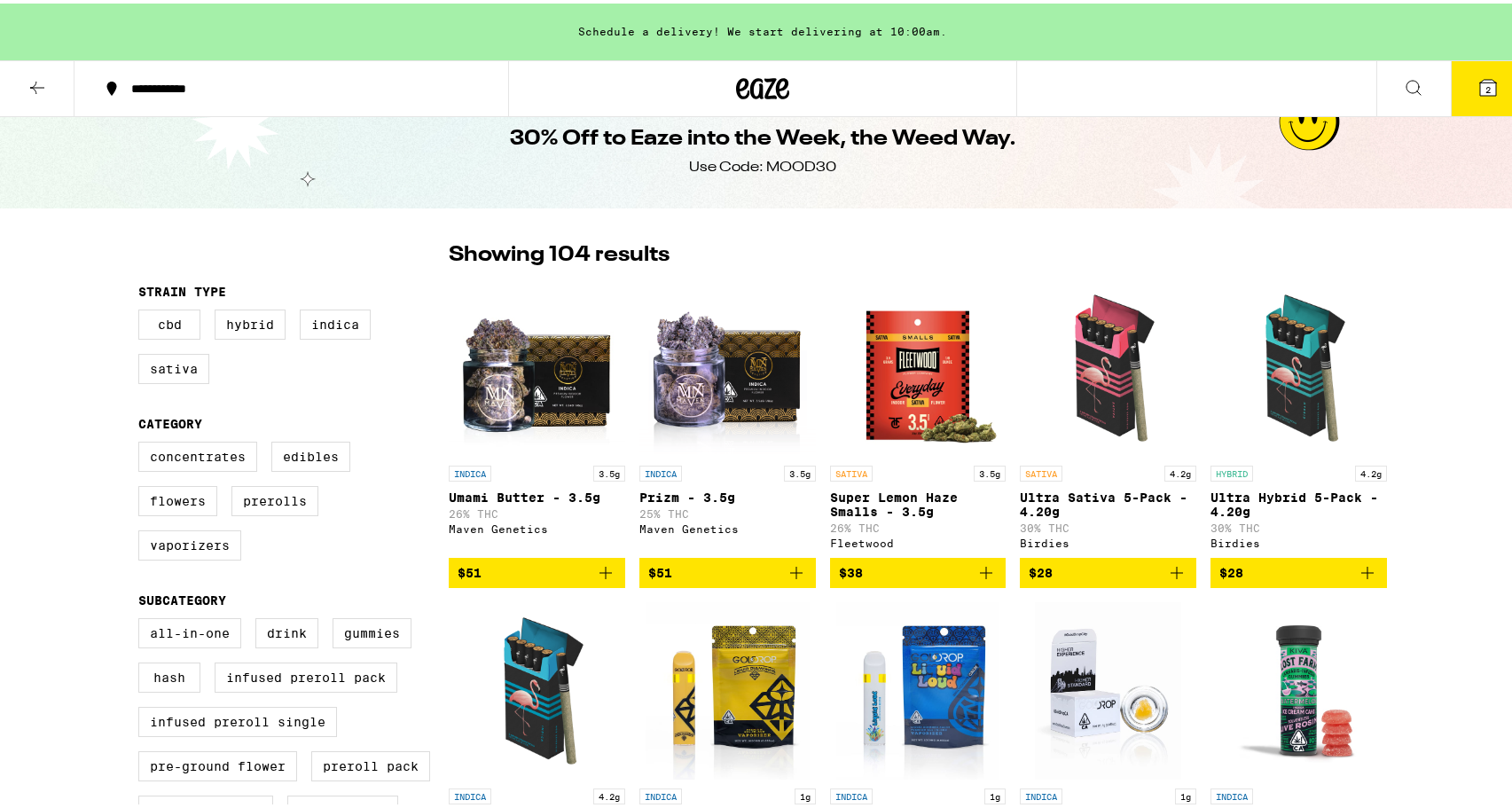 scroll, scrollTop: 0, scrollLeft: 0, axis: both 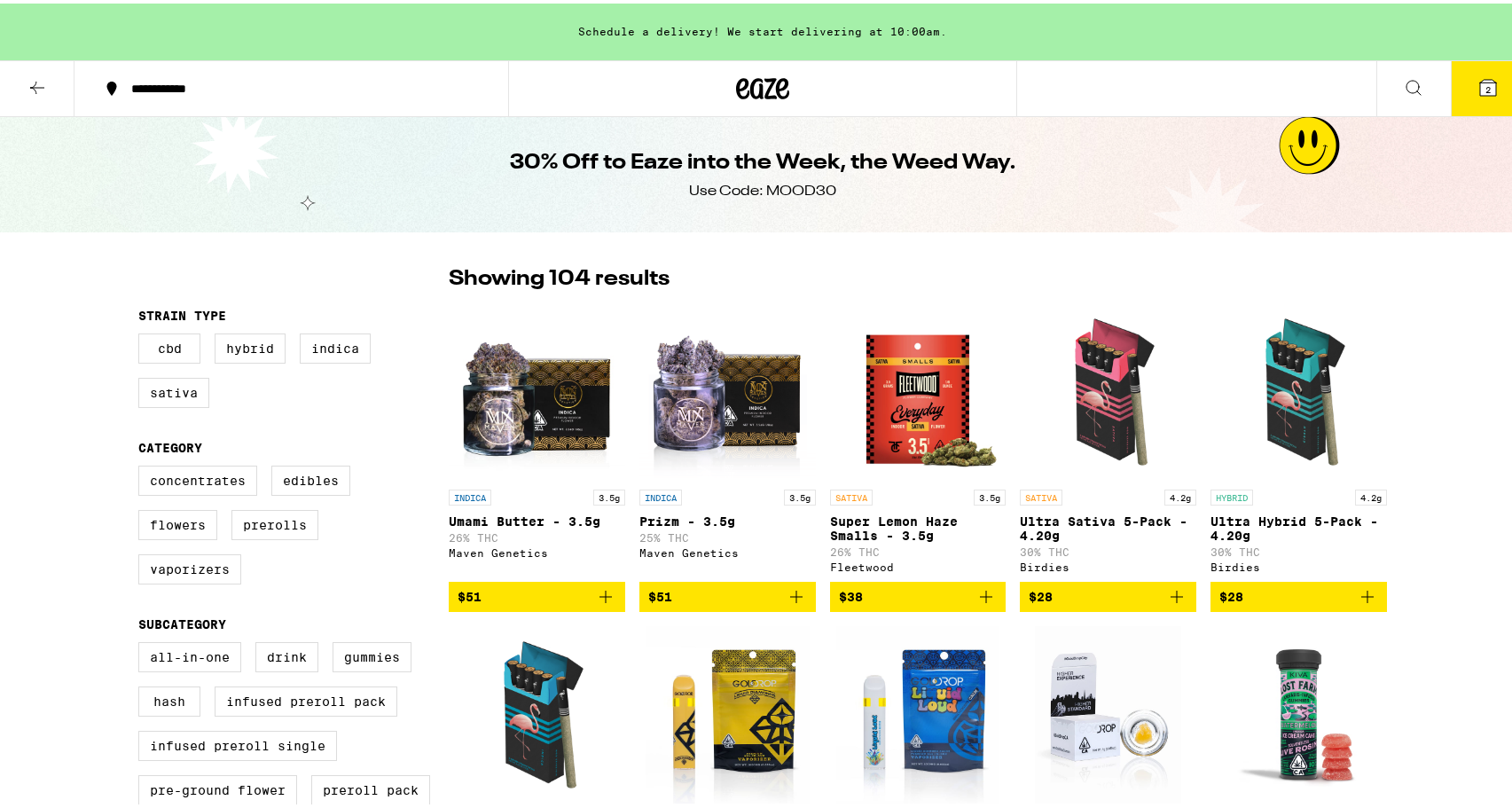 click 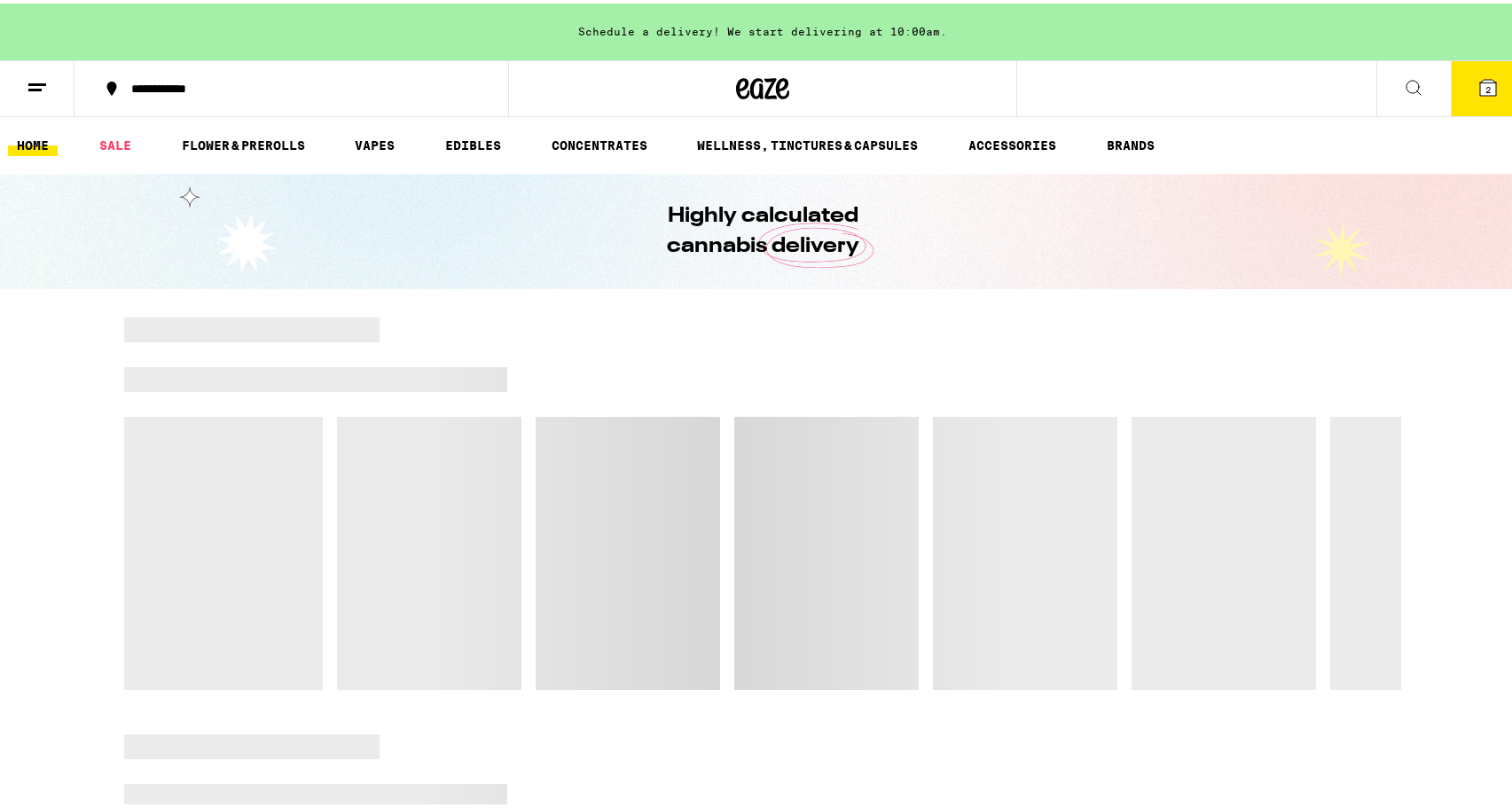 click on "HOME" at bounding box center (33, 142) 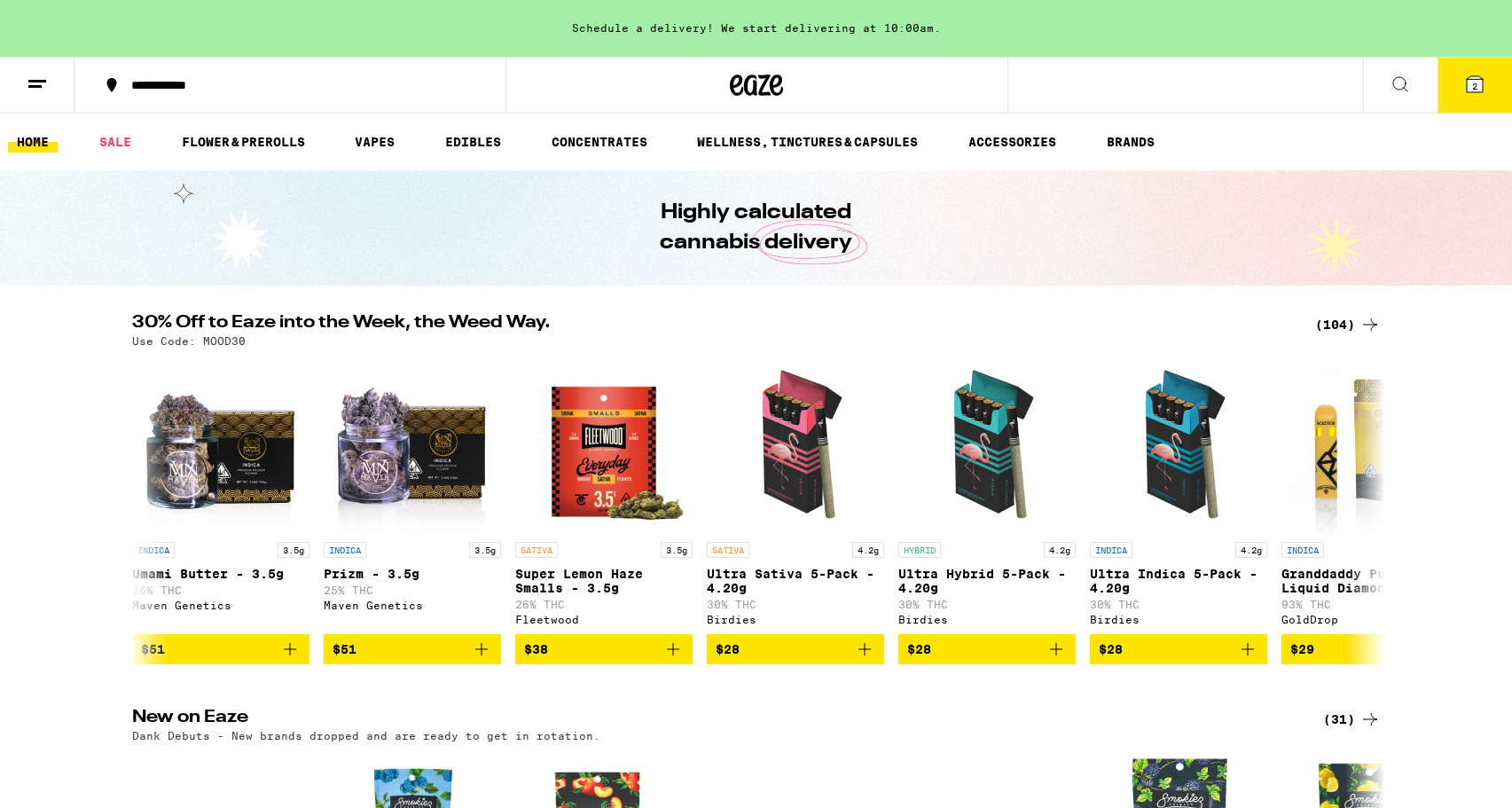 scroll, scrollTop: 776, scrollLeft: 0, axis: vertical 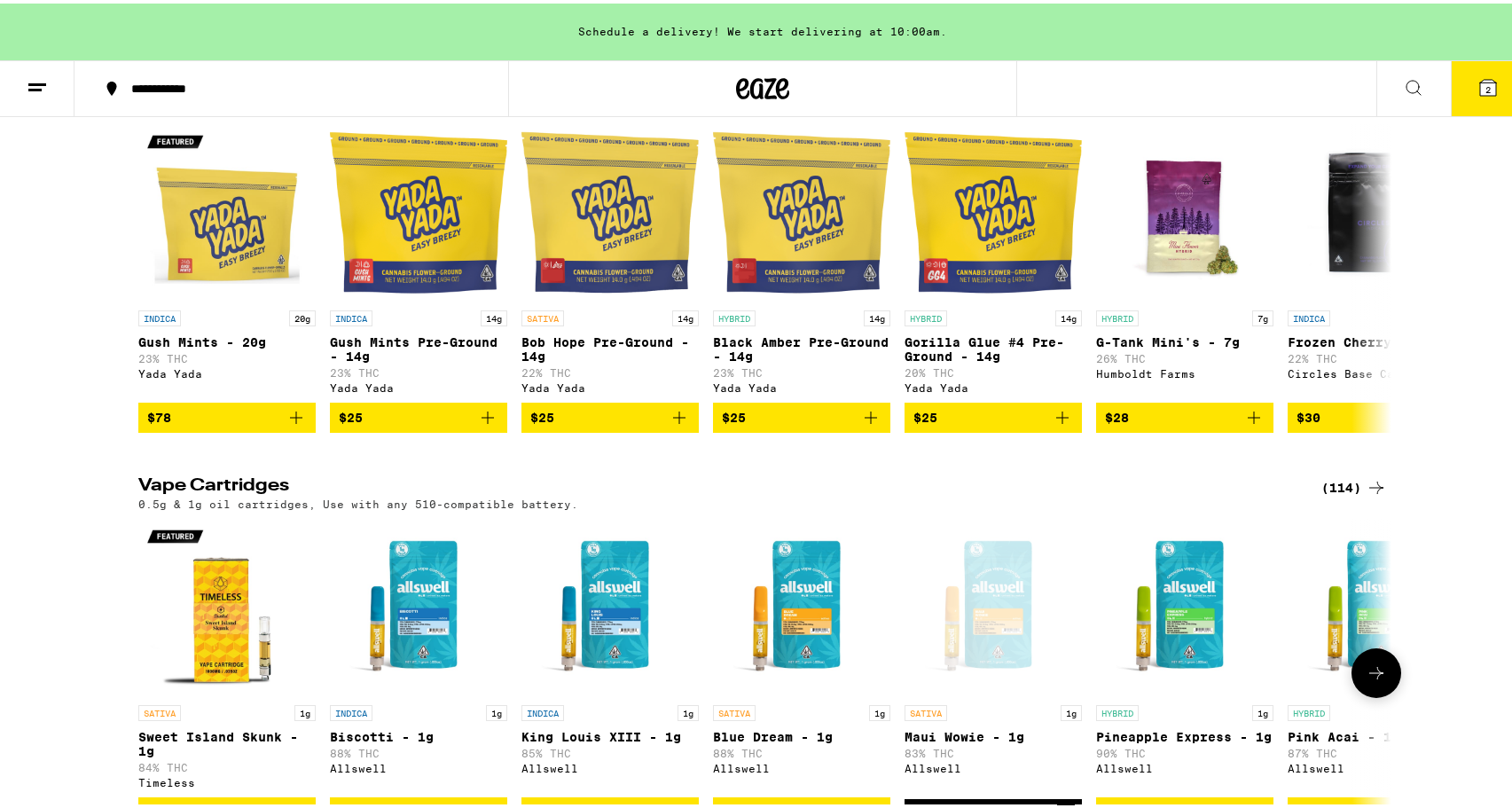 drag, startPoint x: 578, startPoint y: 443, endPoint x: 1004, endPoint y: 605, distance: 455.7631 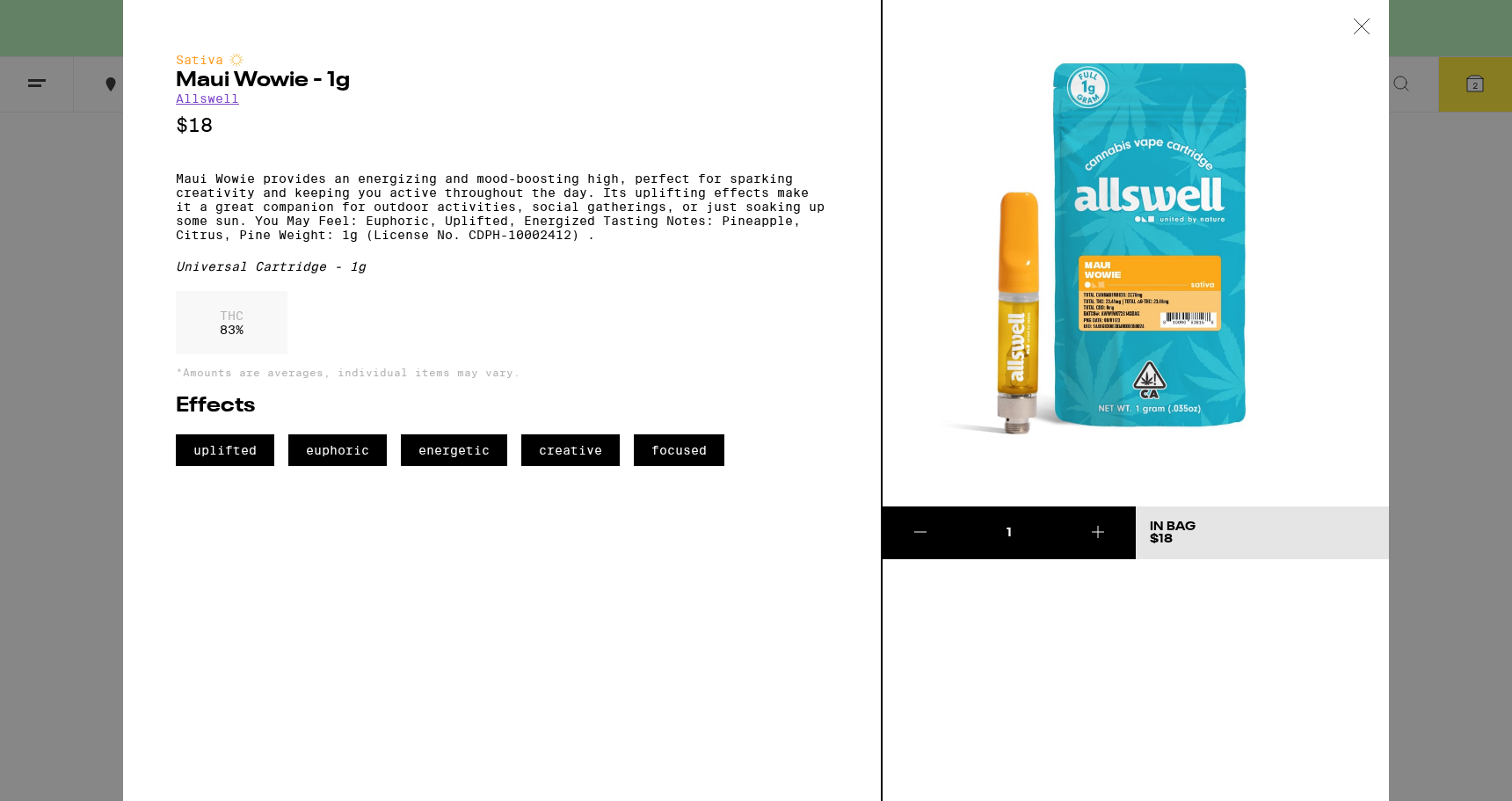 click on "Sativa   Maui Wowie - 1g Allswell $18 Maui Wowie provides an energizing and mood-boosting high, perfect for sparking creativity and keeping you active throughout the day. Its uplifting effects make it a great companion for outdoor activities, social gatherings, or just soaking up some sun.
You May Feel: Euphoric, Uplifted, Energized
Tasting Notes: Pineapple, Citrus, Pine
Weight: 1g (License No. CDPH-10002412) .  Universal Cartridge - 1g THC 83 % *Amounts are averages, individual items may vary. Effects uplifted euphoric energetic creative focused 1 In Bag  $18" at bounding box center (756, 400) 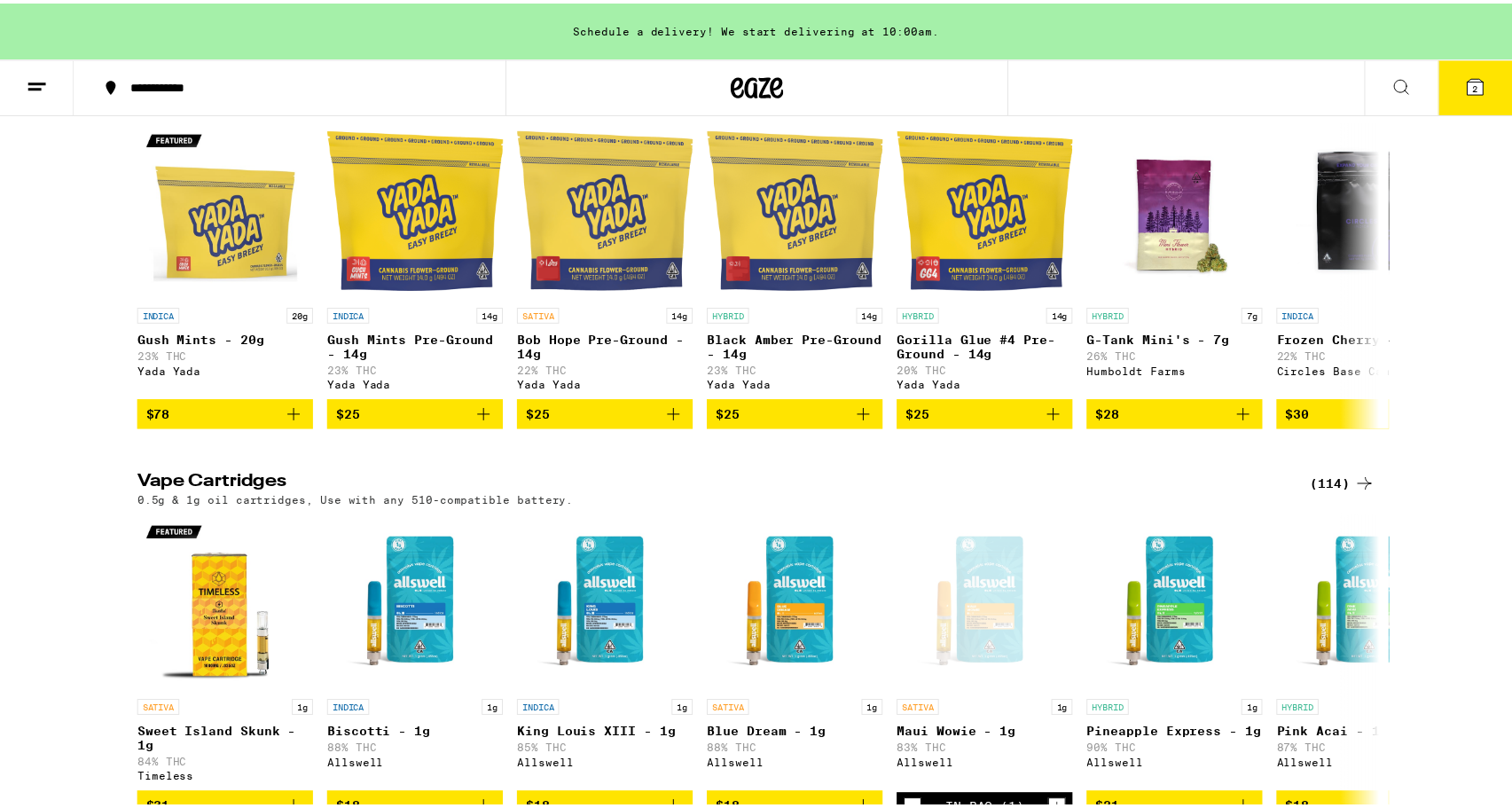 scroll, scrollTop: 1599, scrollLeft: 0, axis: vertical 